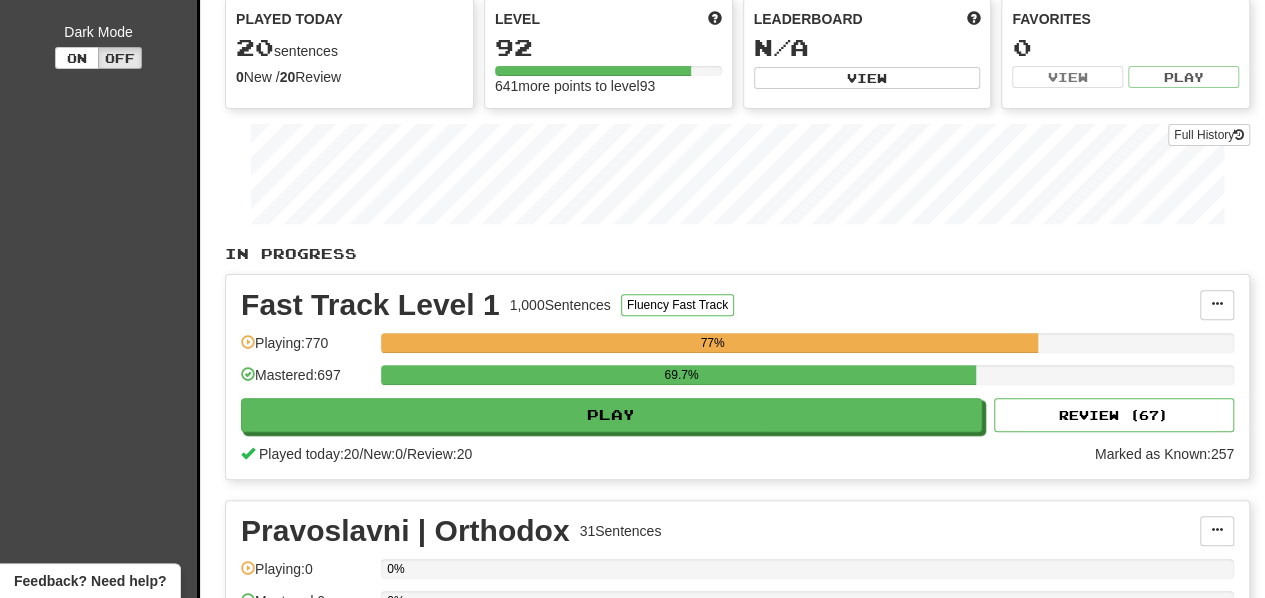 scroll, scrollTop: 186, scrollLeft: 0, axis: vertical 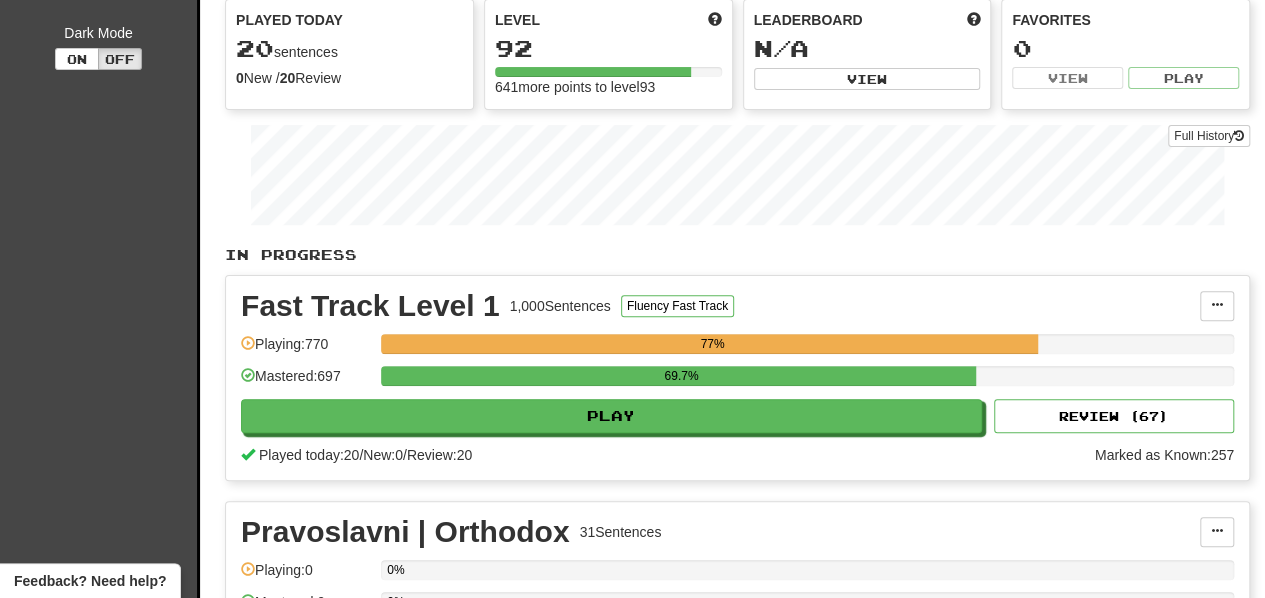 click on "In Progress" at bounding box center (737, 255) 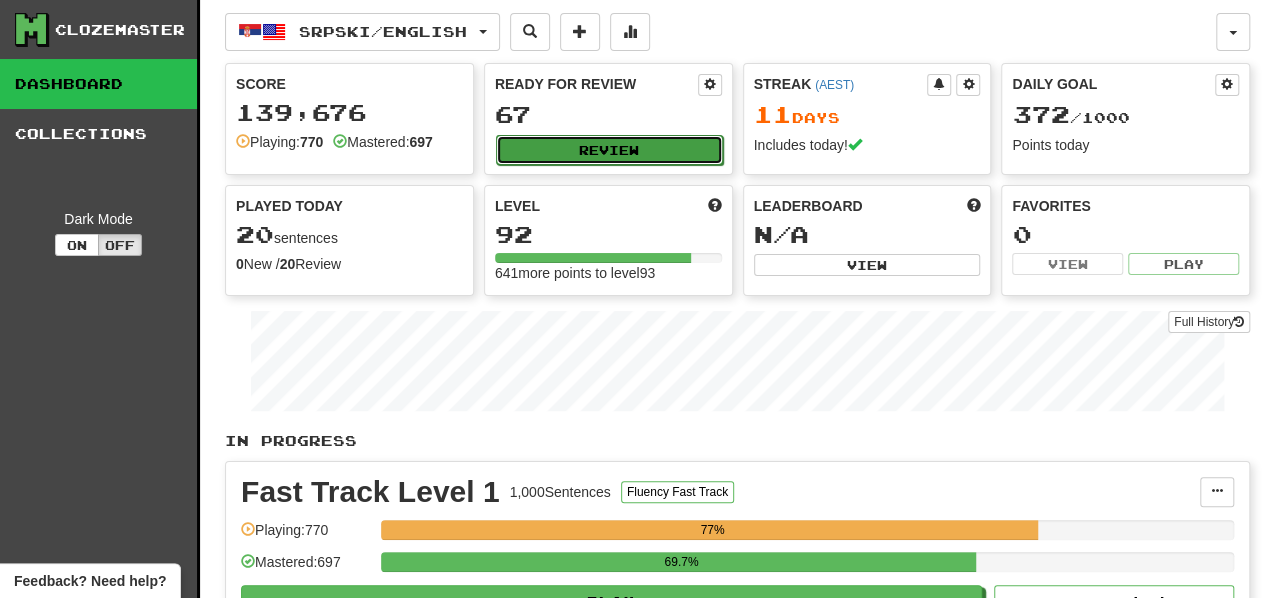 click on "Review" at bounding box center [609, 150] 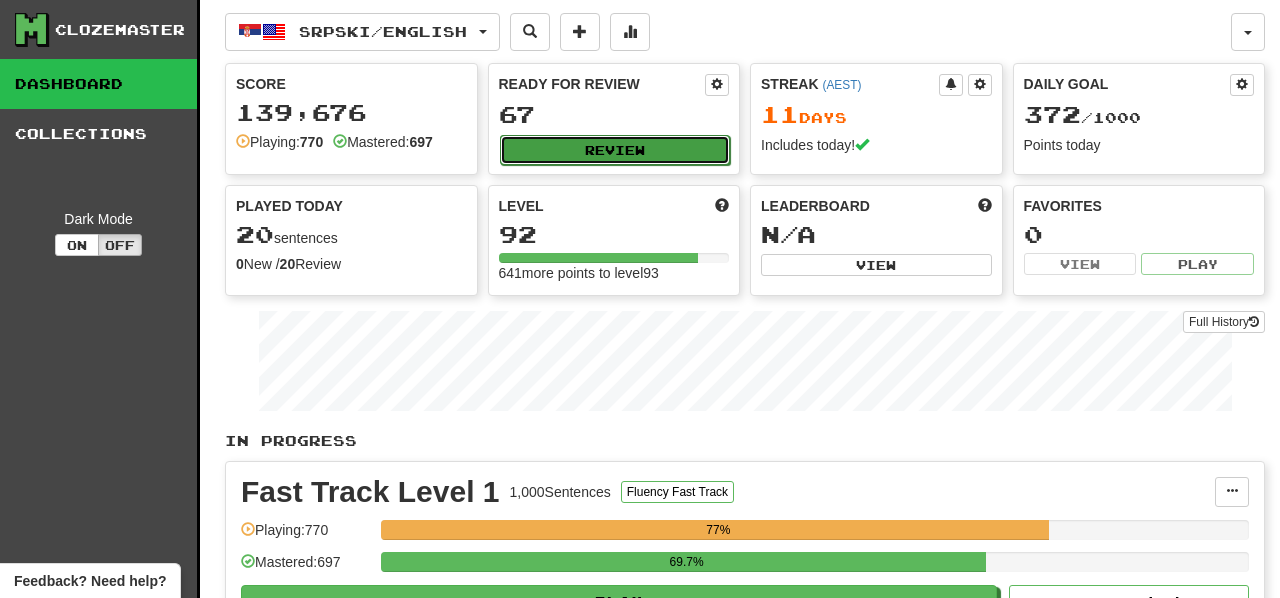 select on "**" 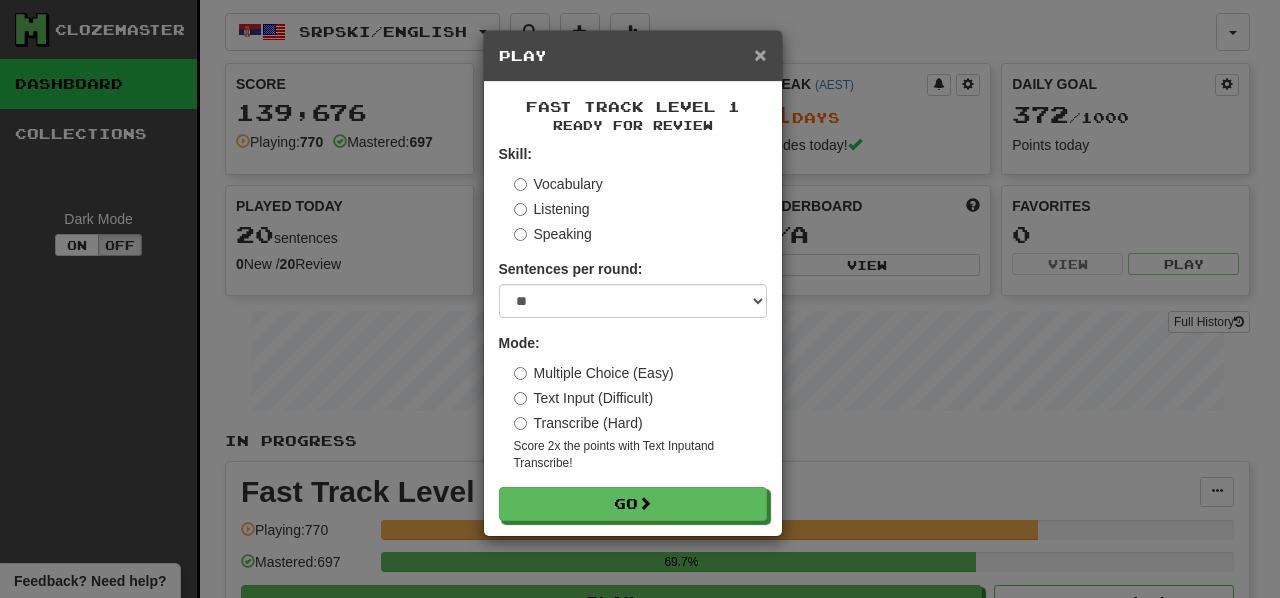 click on "×" at bounding box center (760, 54) 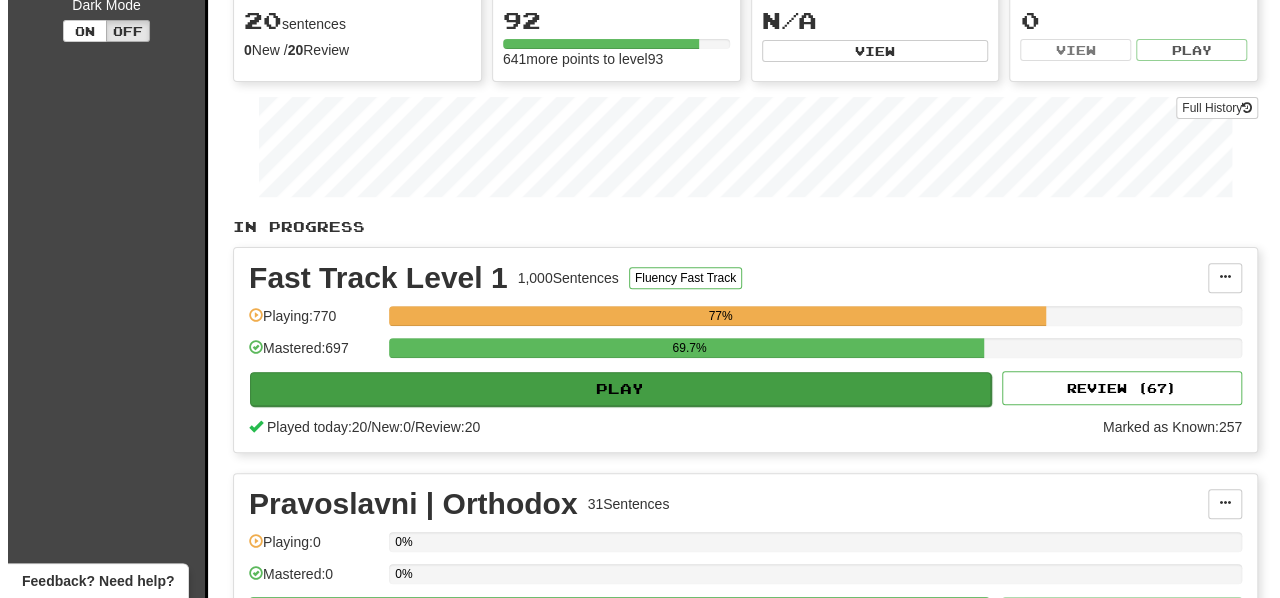 scroll, scrollTop: 217, scrollLeft: 0, axis: vertical 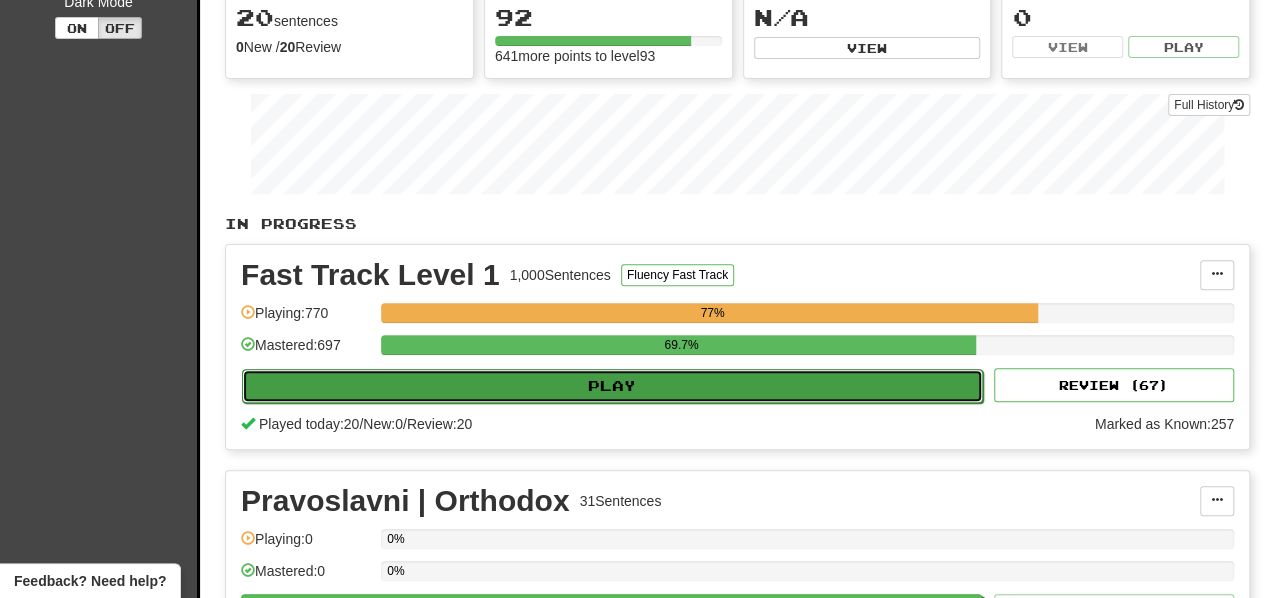 click on "Play" at bounding box center (612, 386) 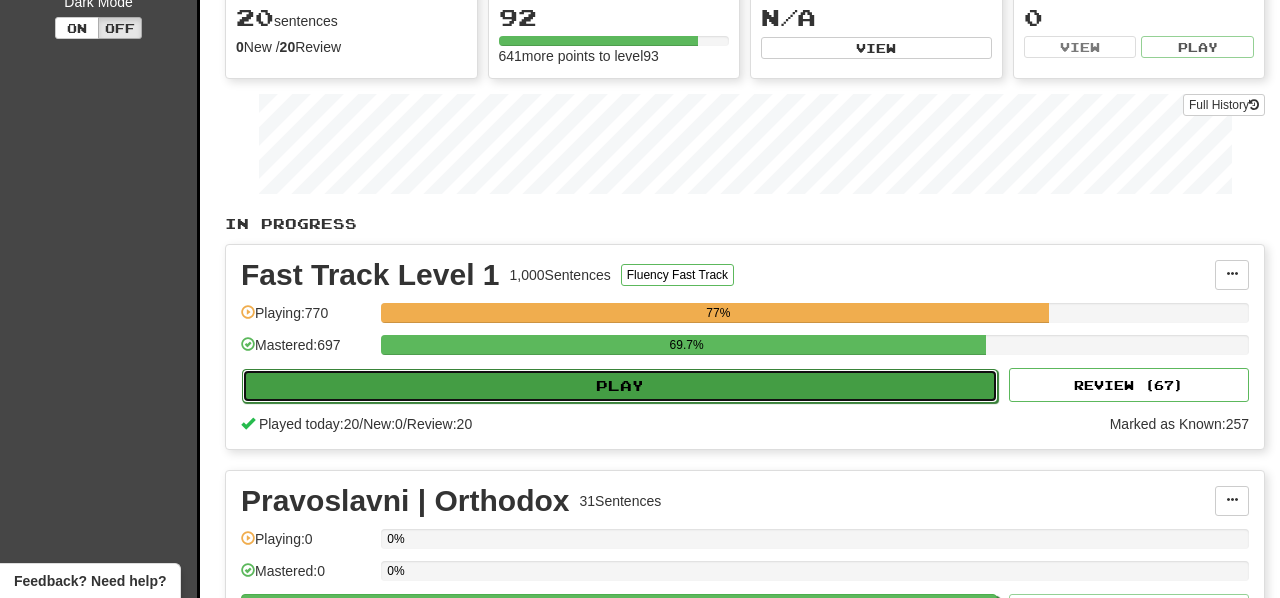 select on "**" 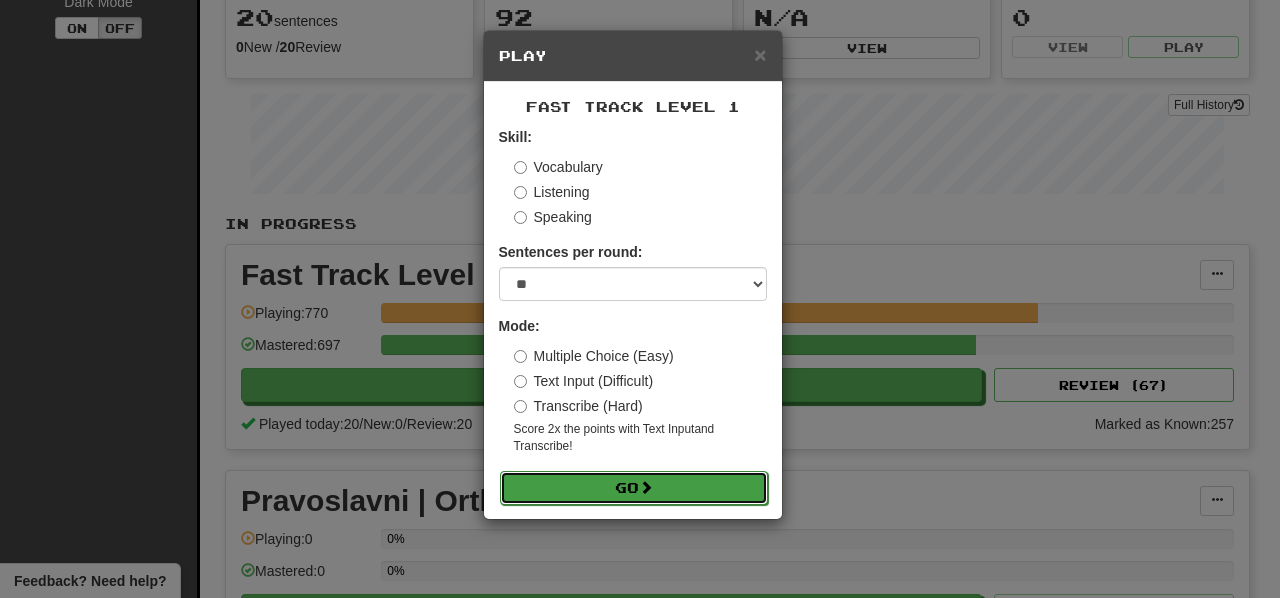 click on "Go" at bounding box center (634, 488) 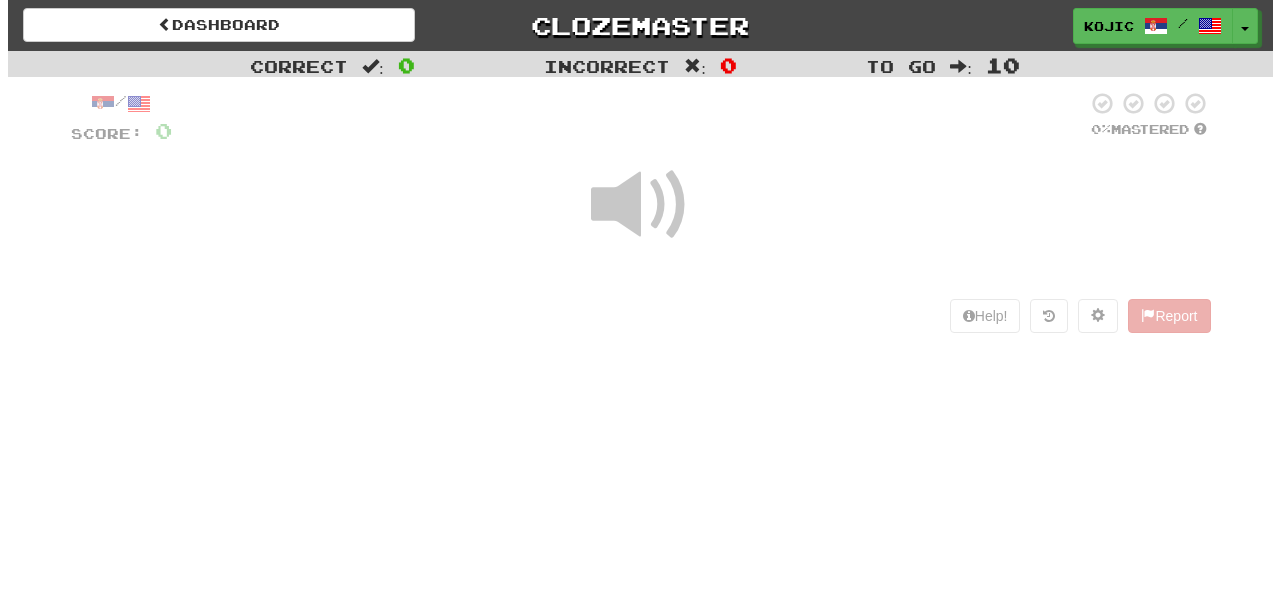 scroll, scrollTop: 0, scrollLeft: 0, axis: both 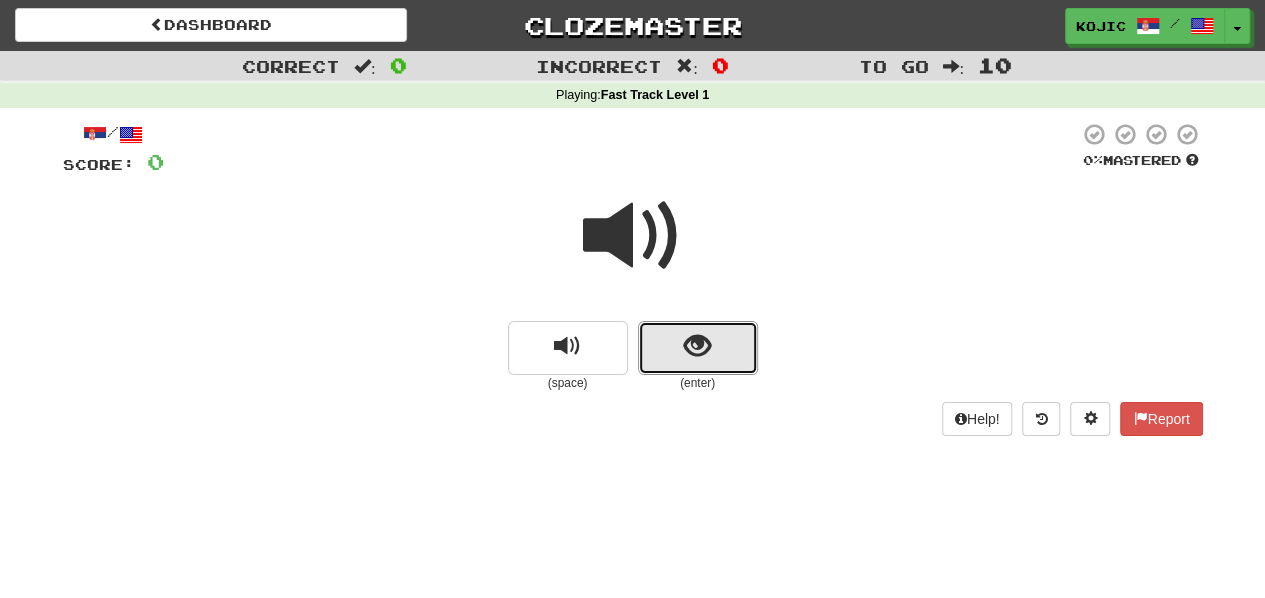 click at bounding box center (698, 348) 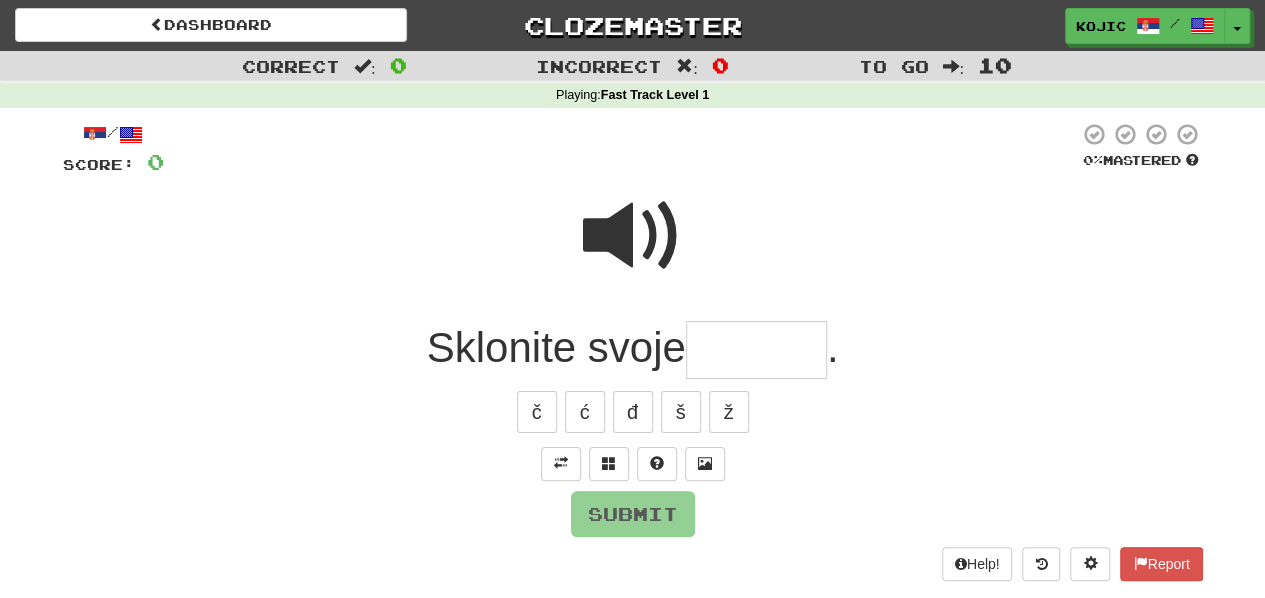 click at bounding box center [633, 236] 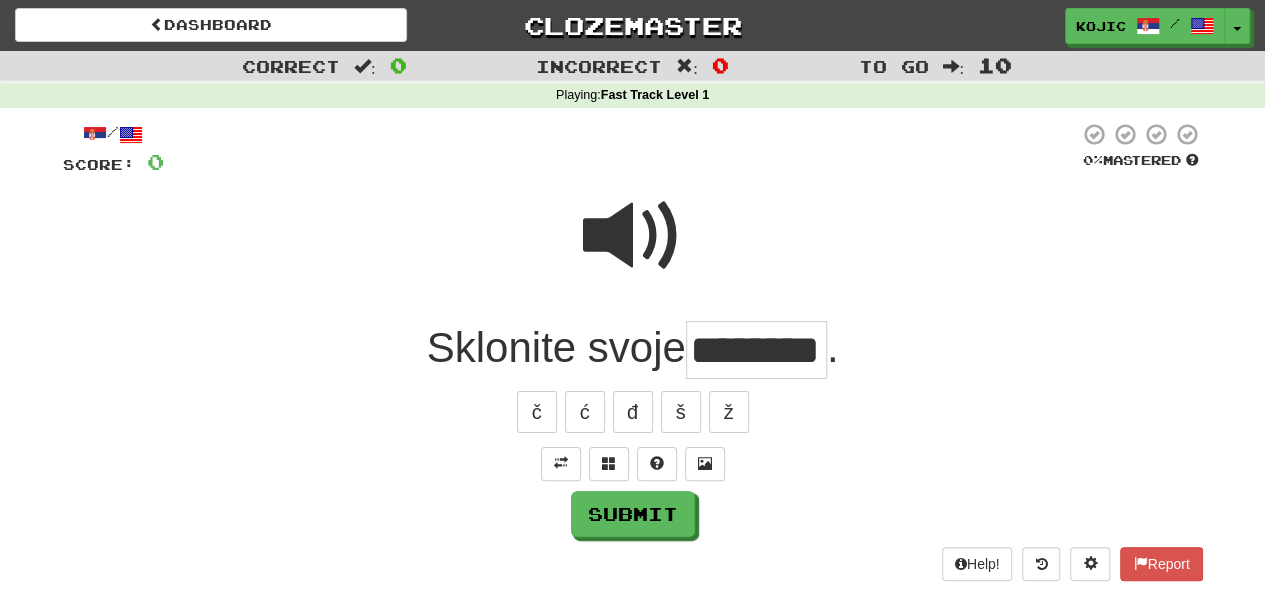 type on "********" 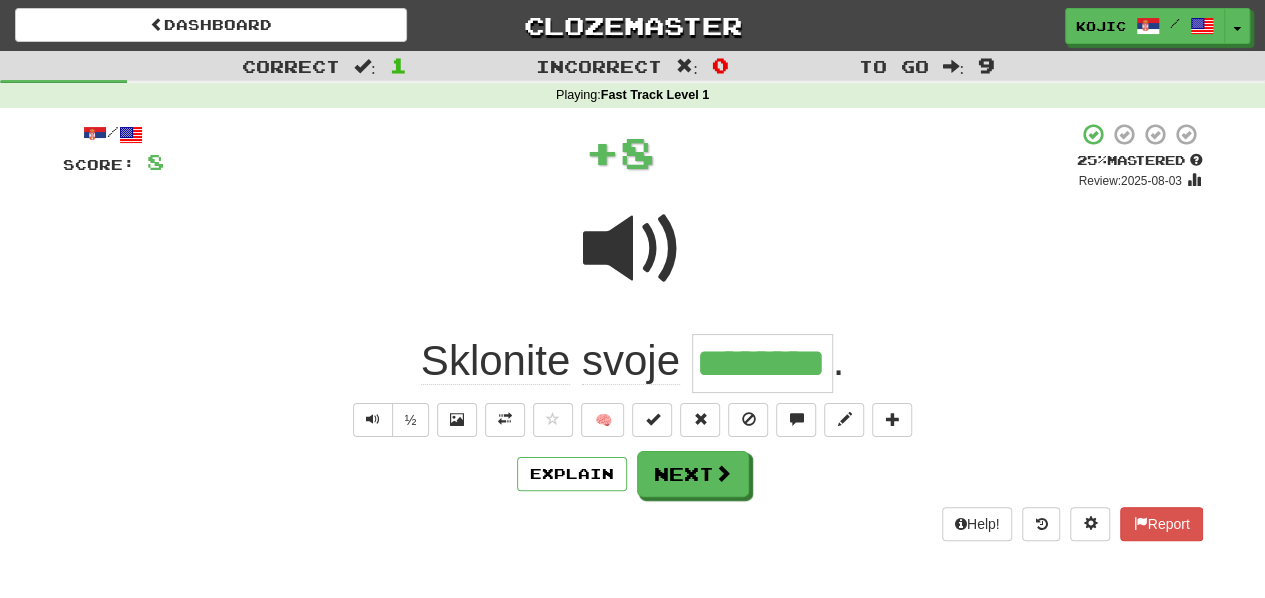 type 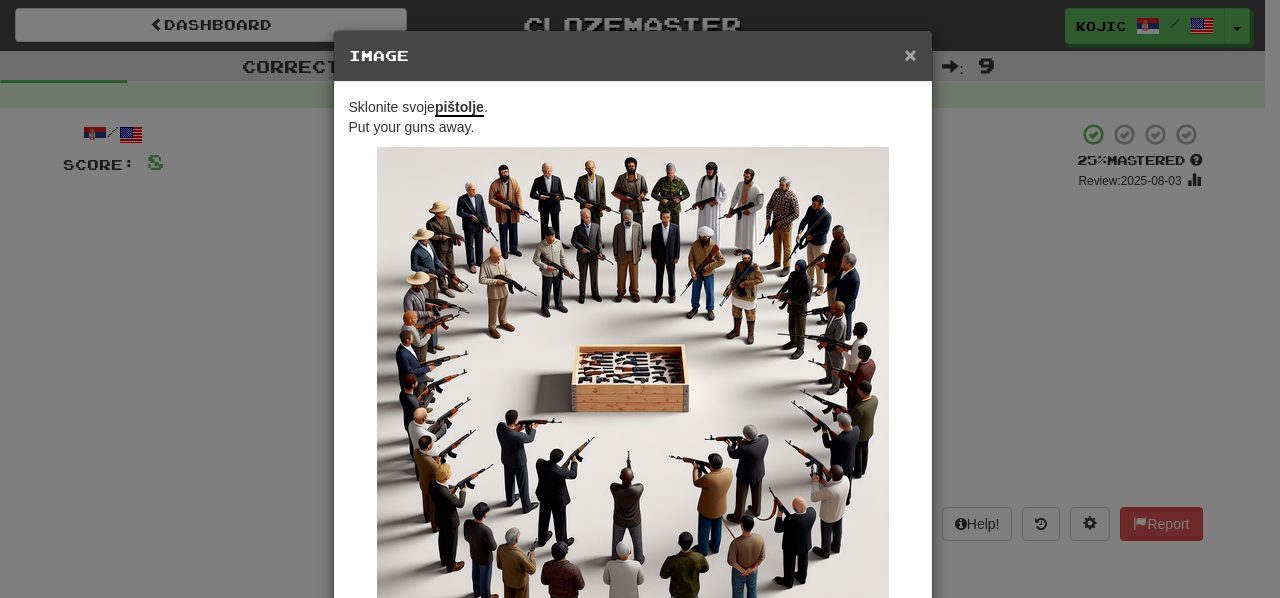 click on "×" at bounding box center (910, 54) 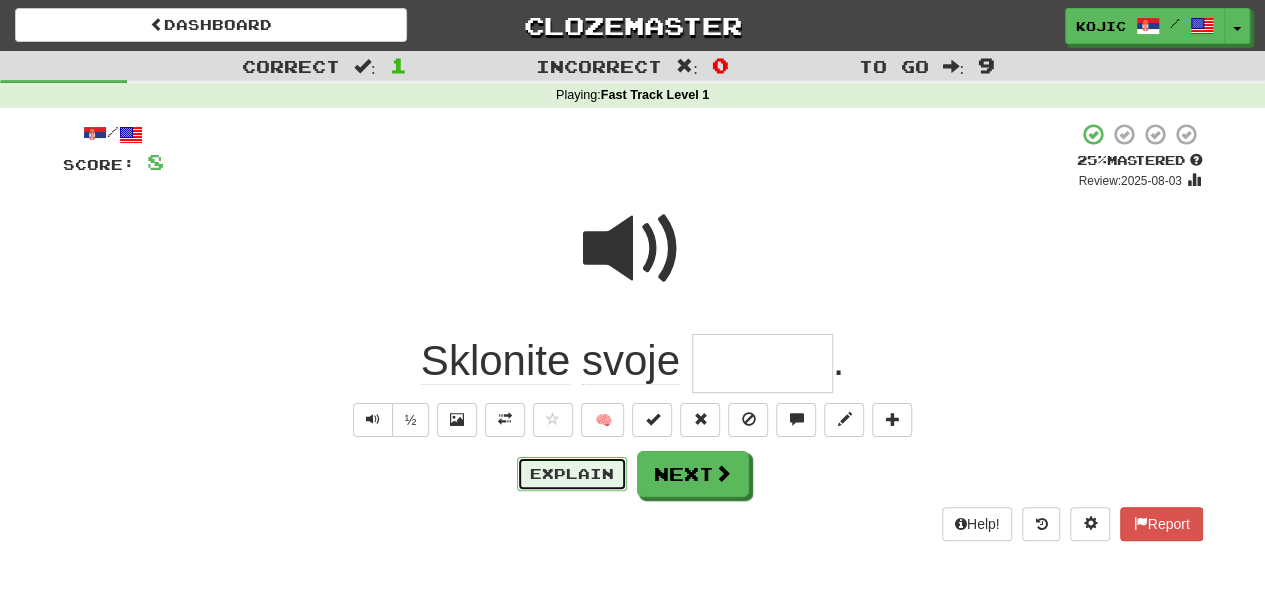 click on "Explain" at bounding box center (572, 474) 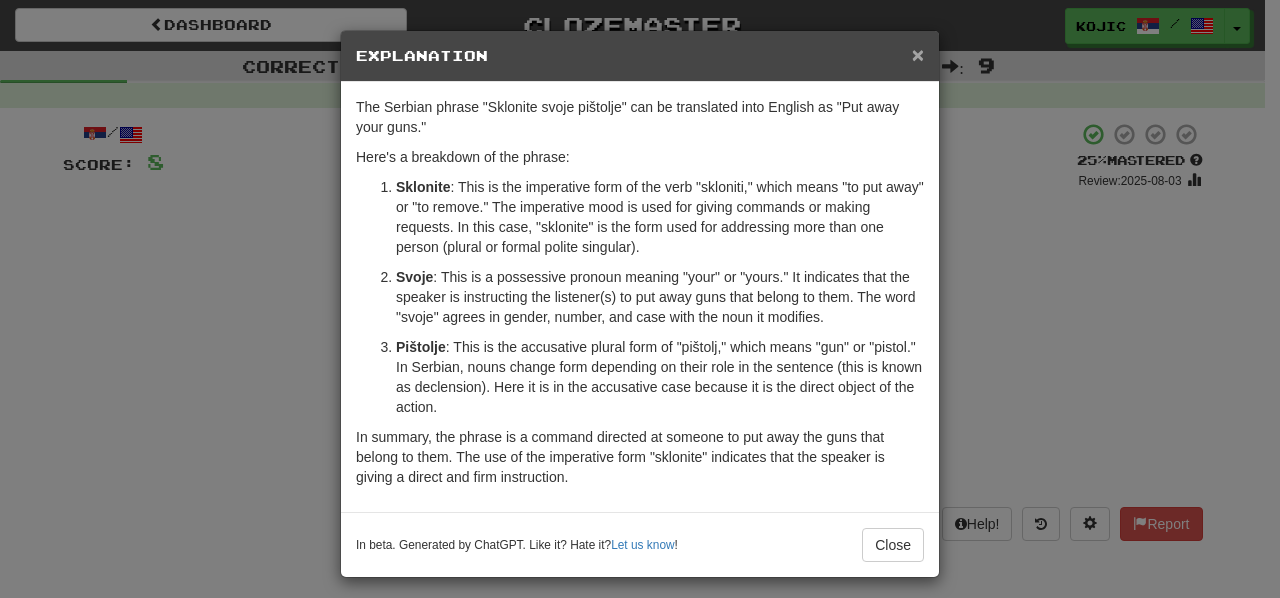 click on "×" at bounding box center (918, 54) 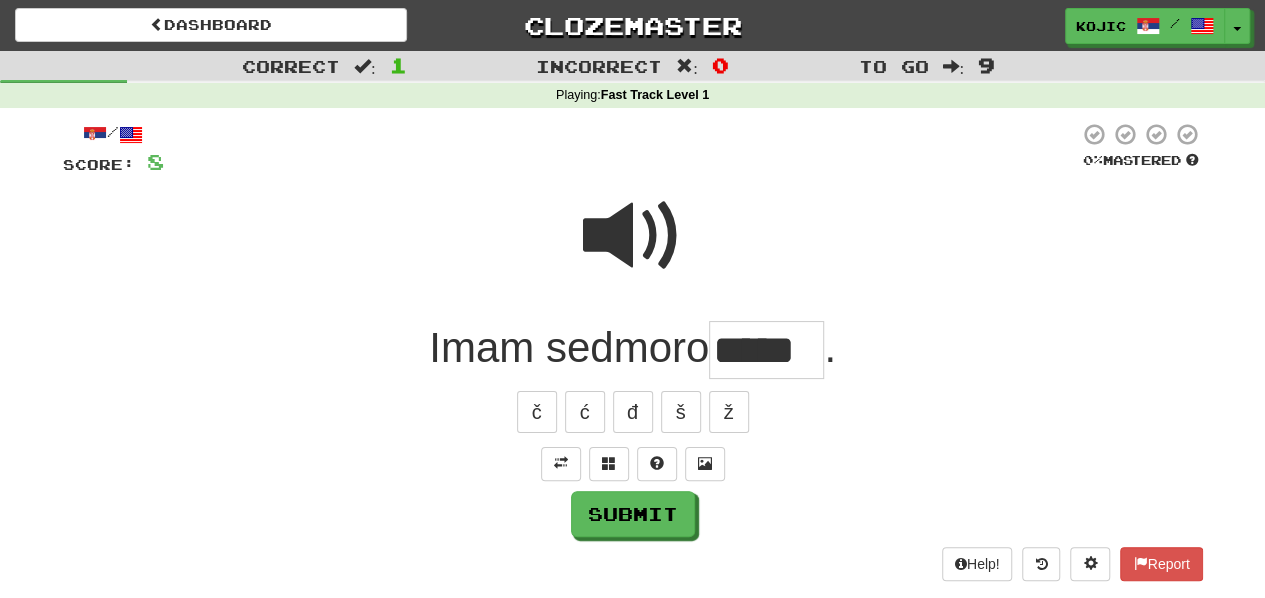 type on "*****" 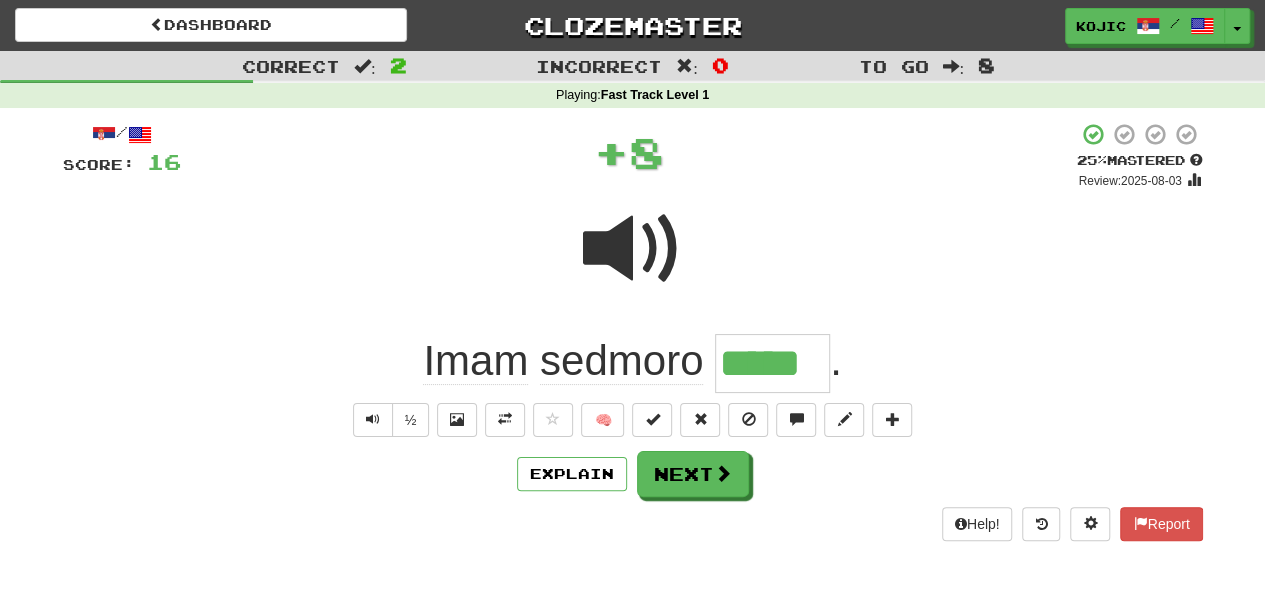 type 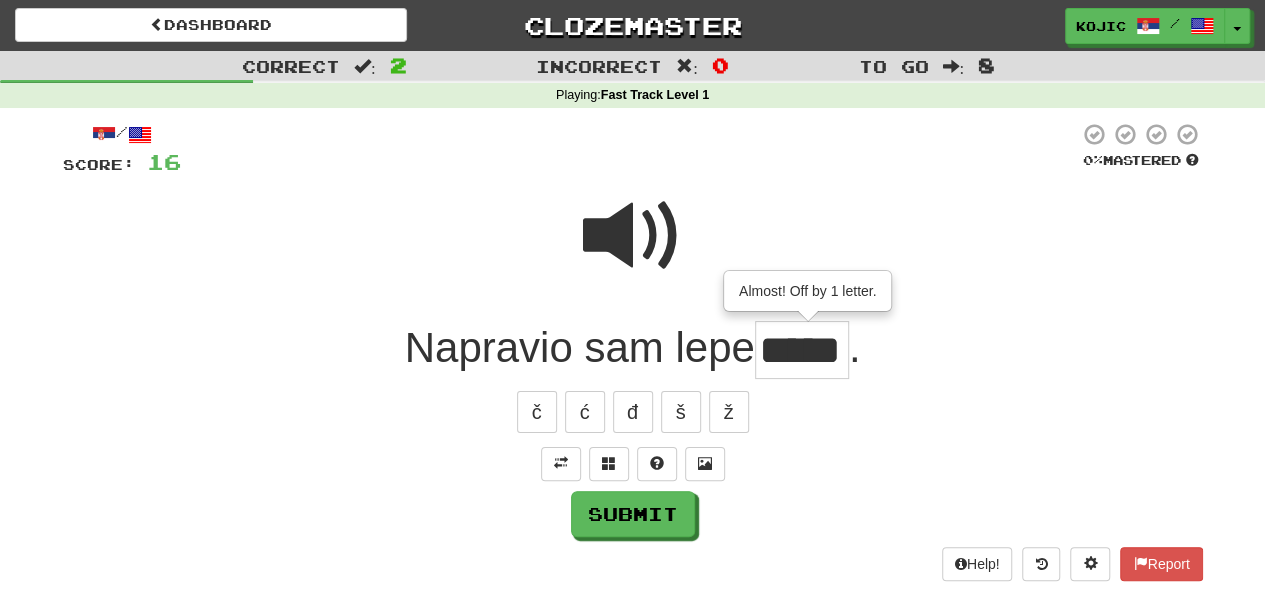 type on "*****" 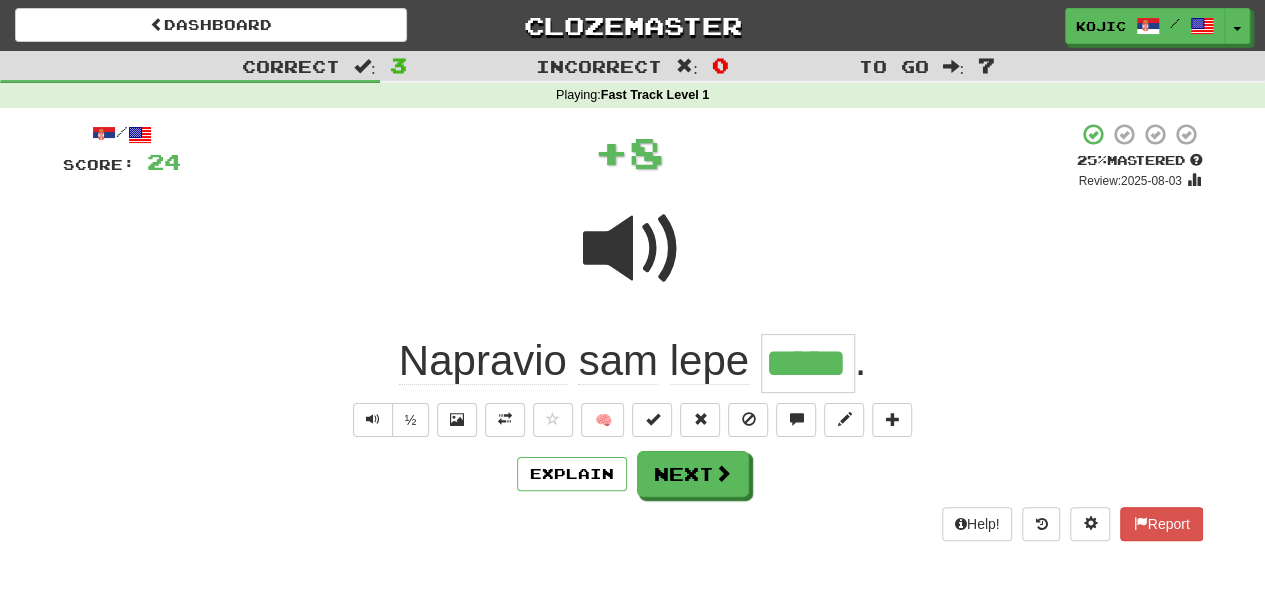 type 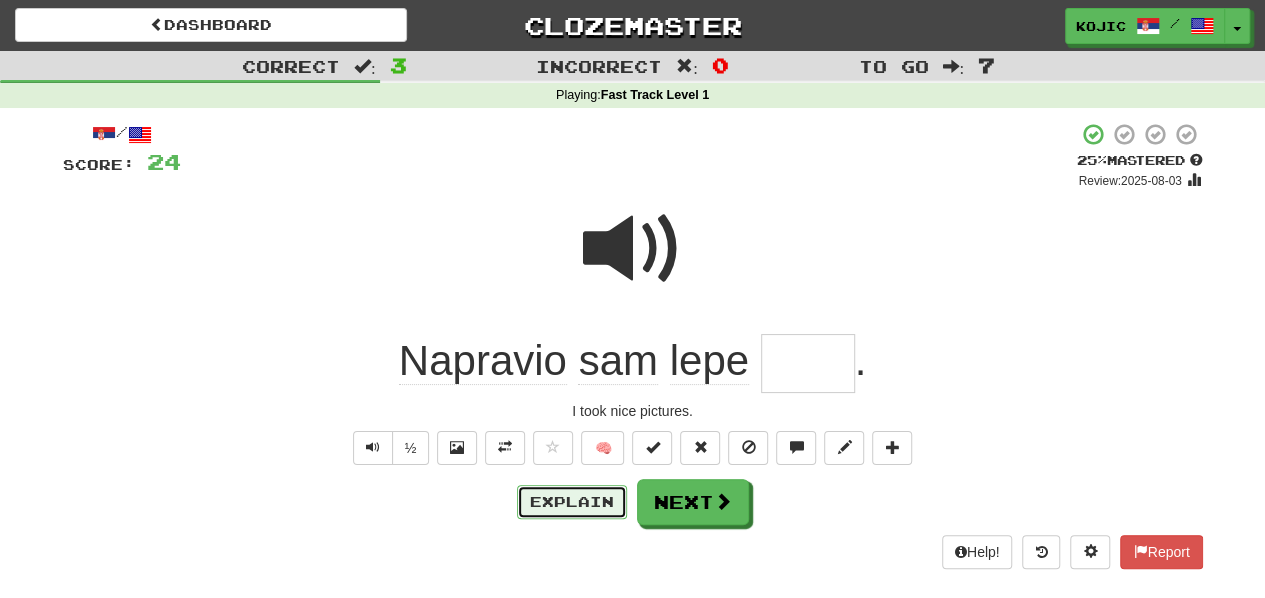 click on "Explain" at bounding box center [572, 502] 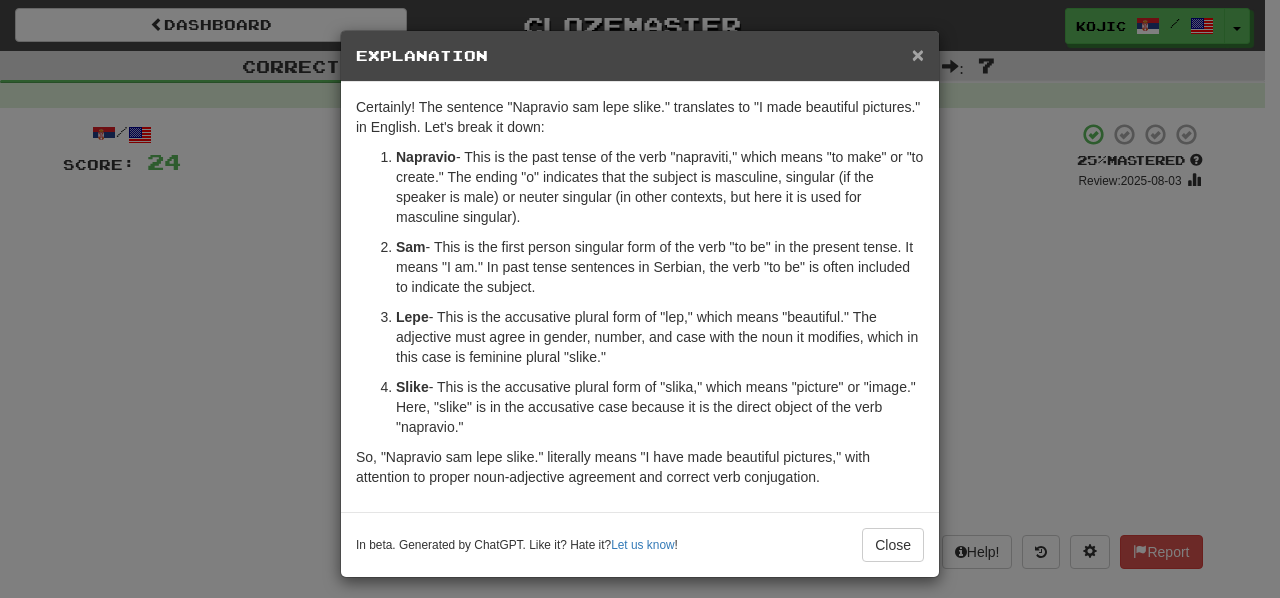 click on "×" at bounding box center [918, 54] 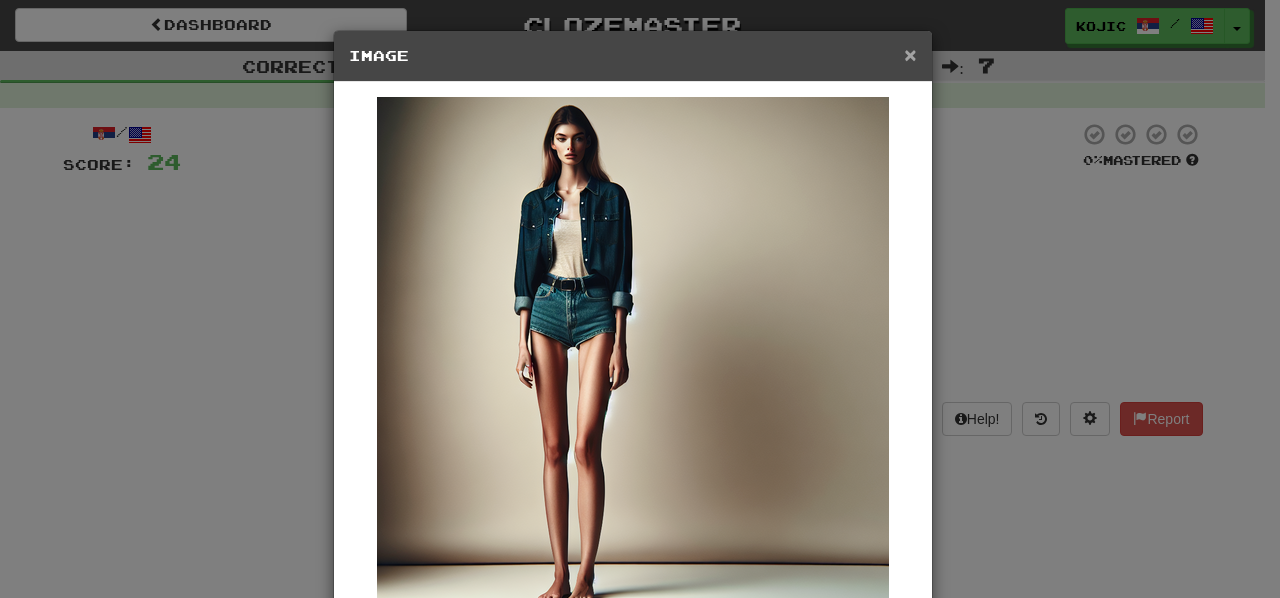 click on "×" at bounding box center (910, 54) 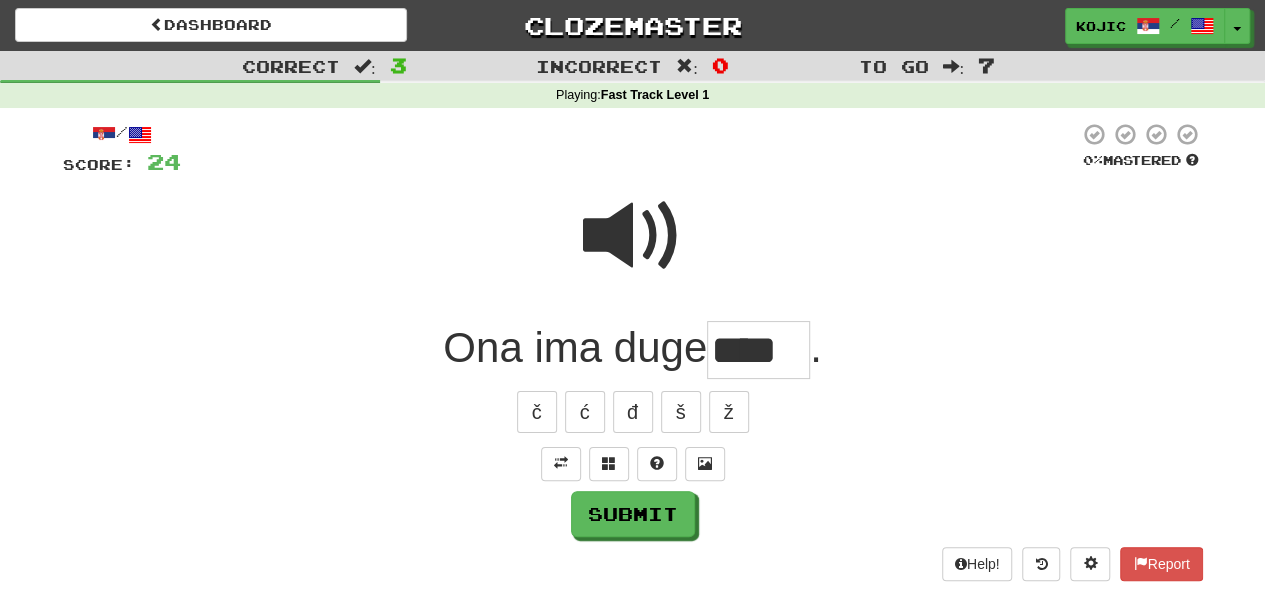 type on "****" 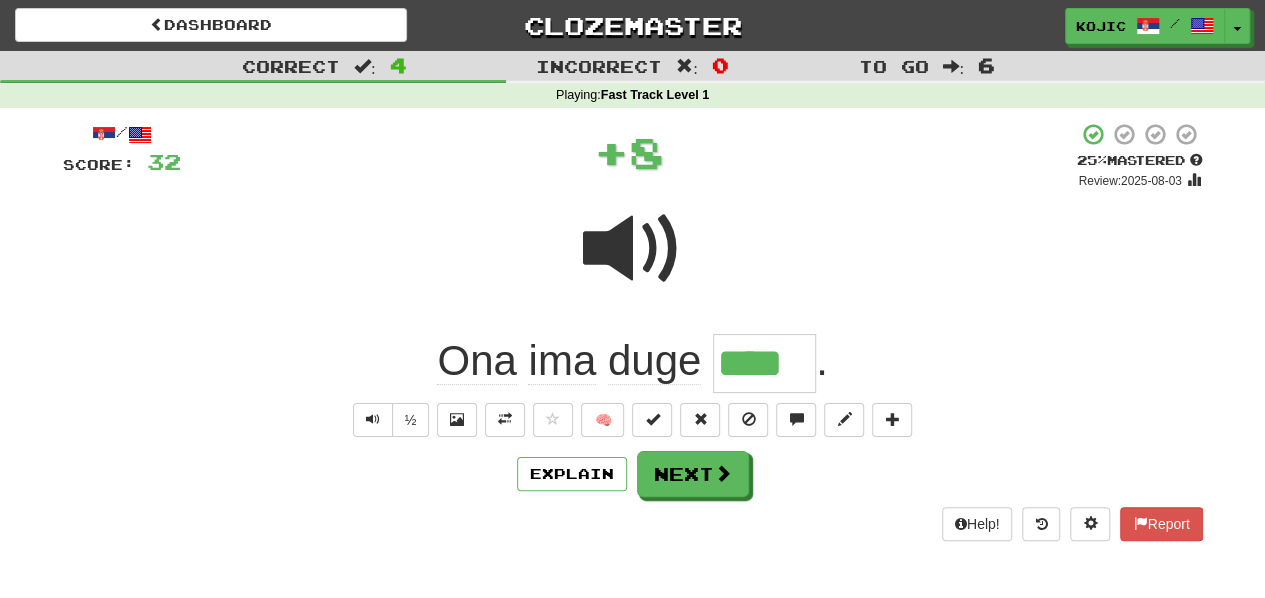 type 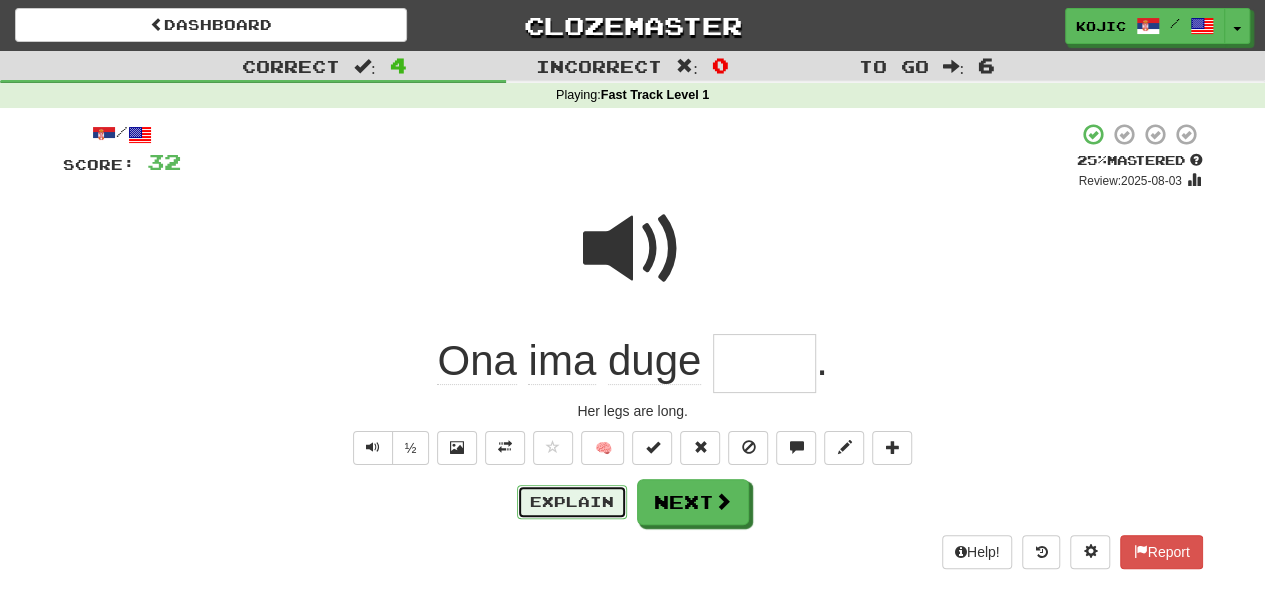 click on "Explain" at bounding box center (572, 502) 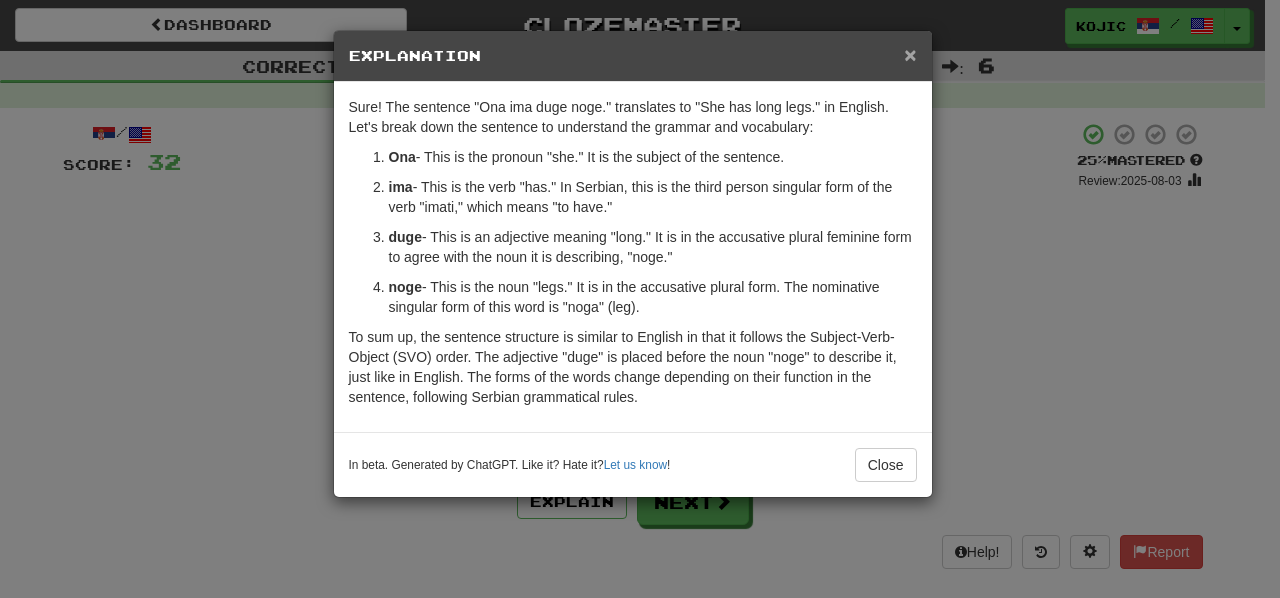 click on "×" at bounding box center [910, 54] 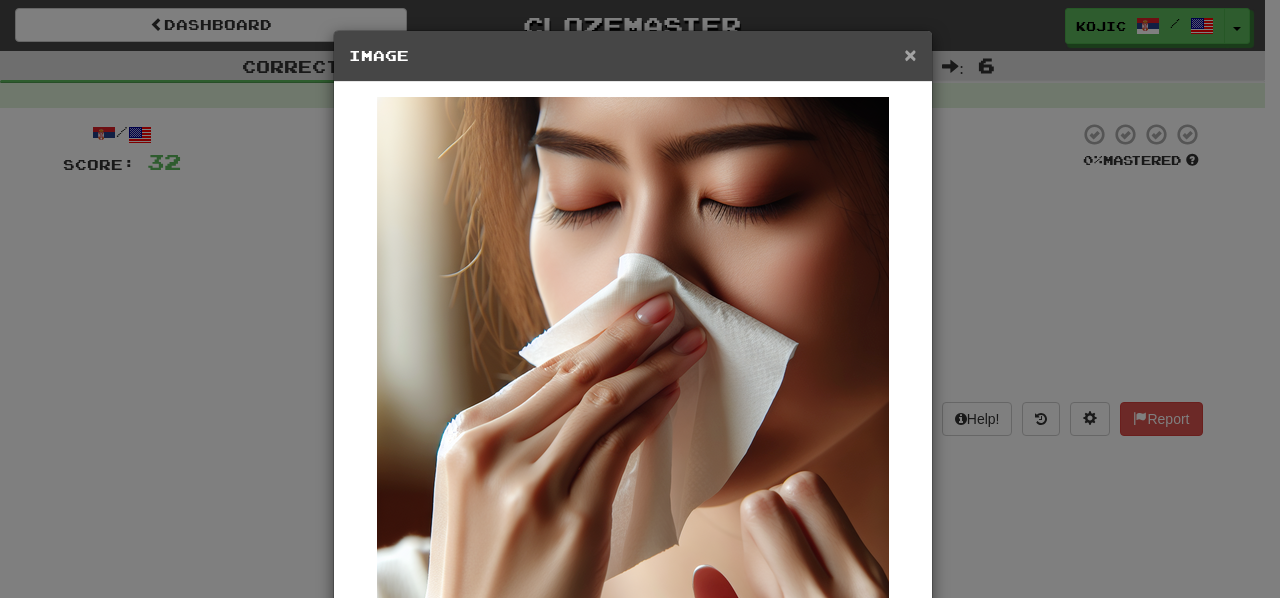 click on "×" at bounding box center (910, 54) 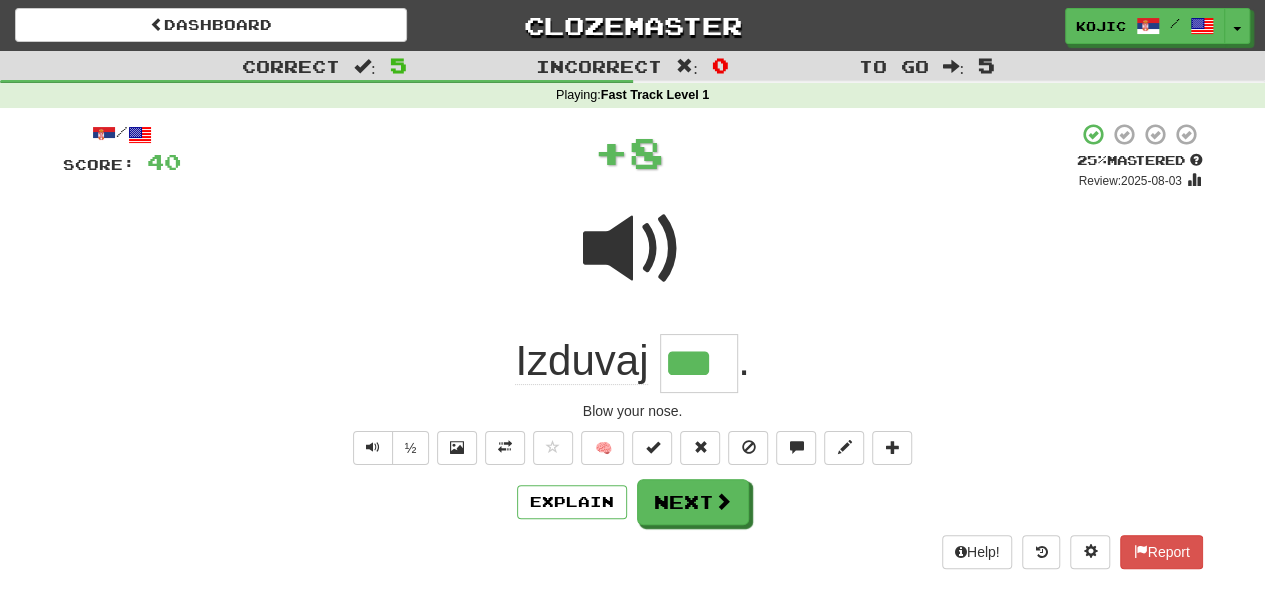 type on "*" 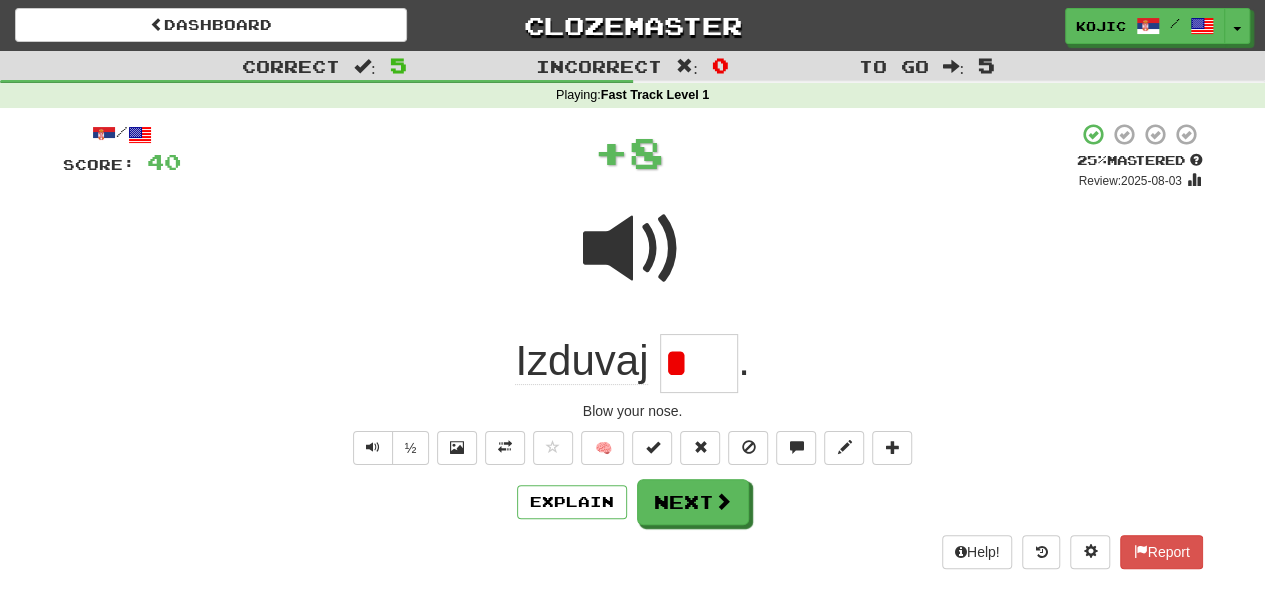 type 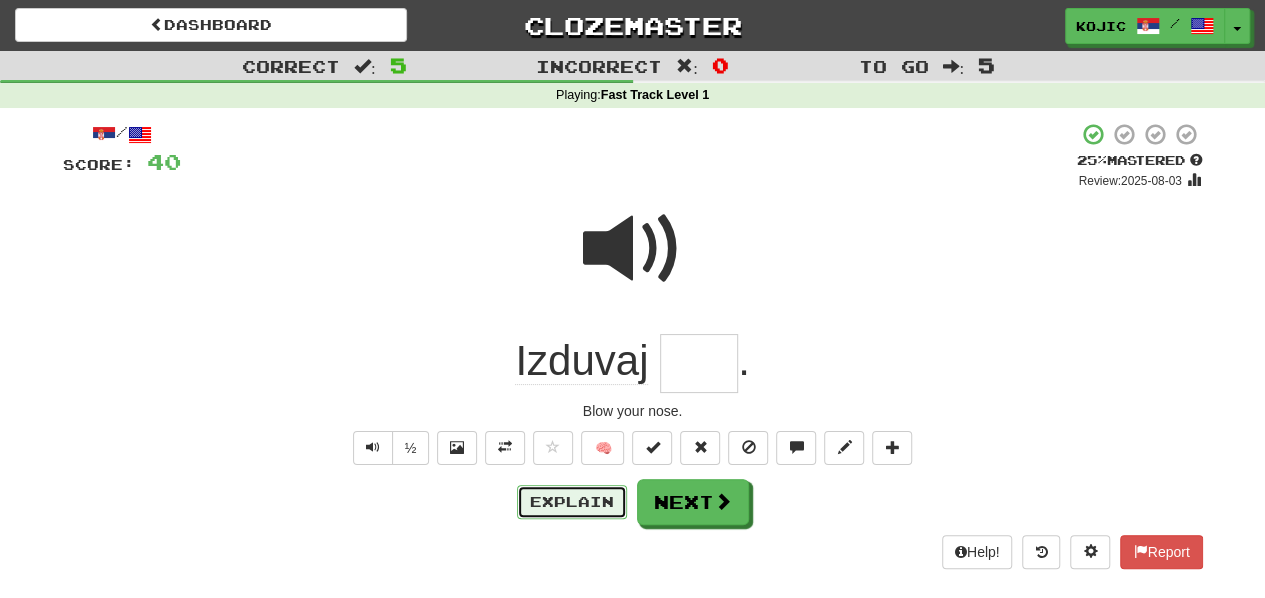 click on "Explain" at bounding box center (572, 502) 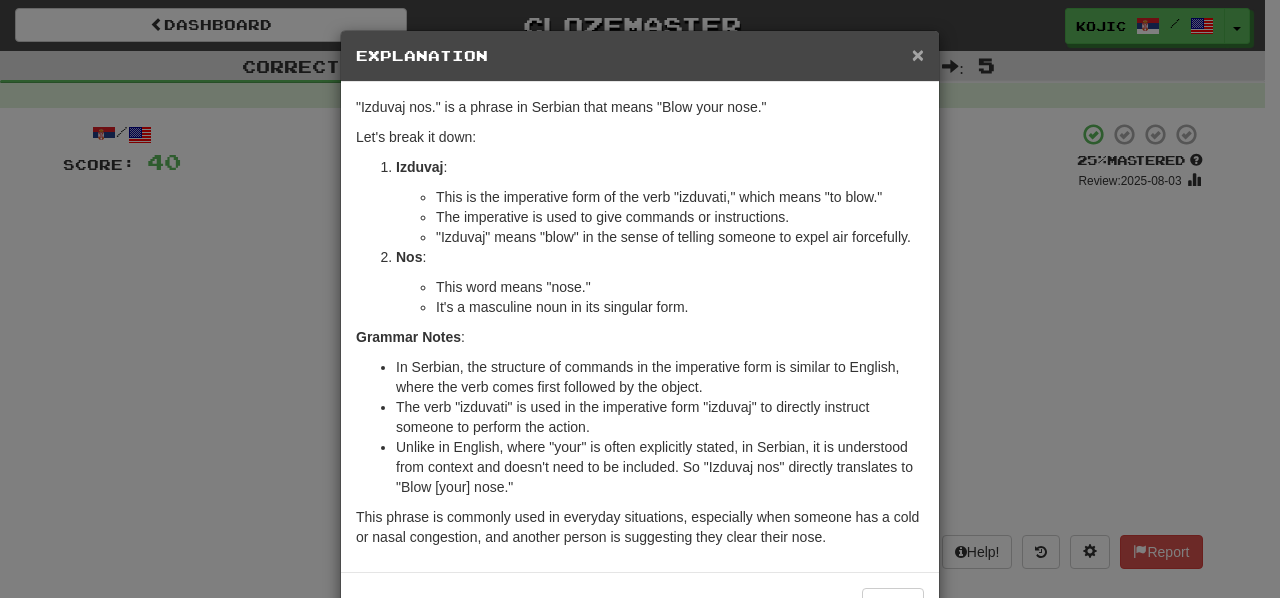 click on "×" at bounding box center [918, 54] 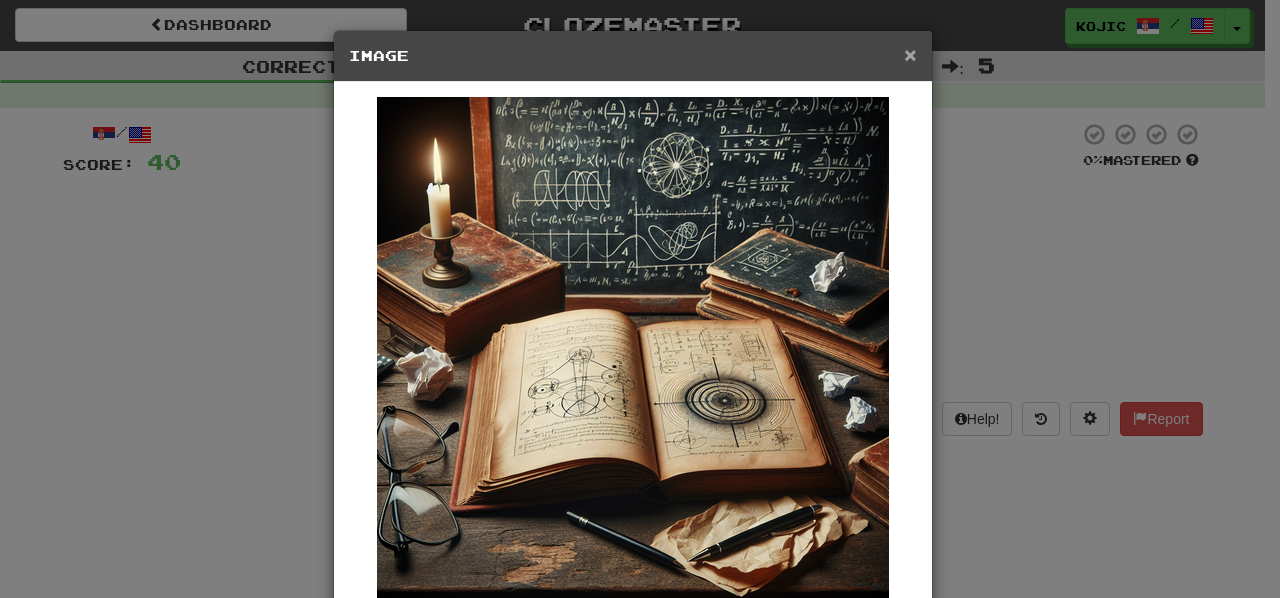 click on "×" at bounding box center (910, 54) 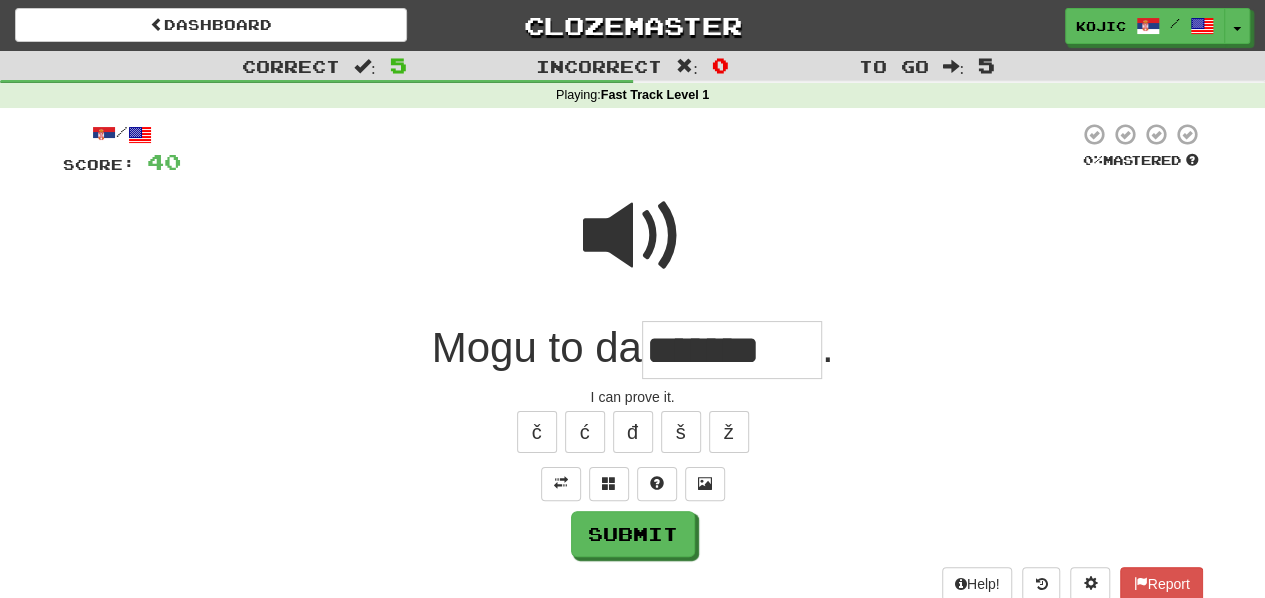 type on "*******" 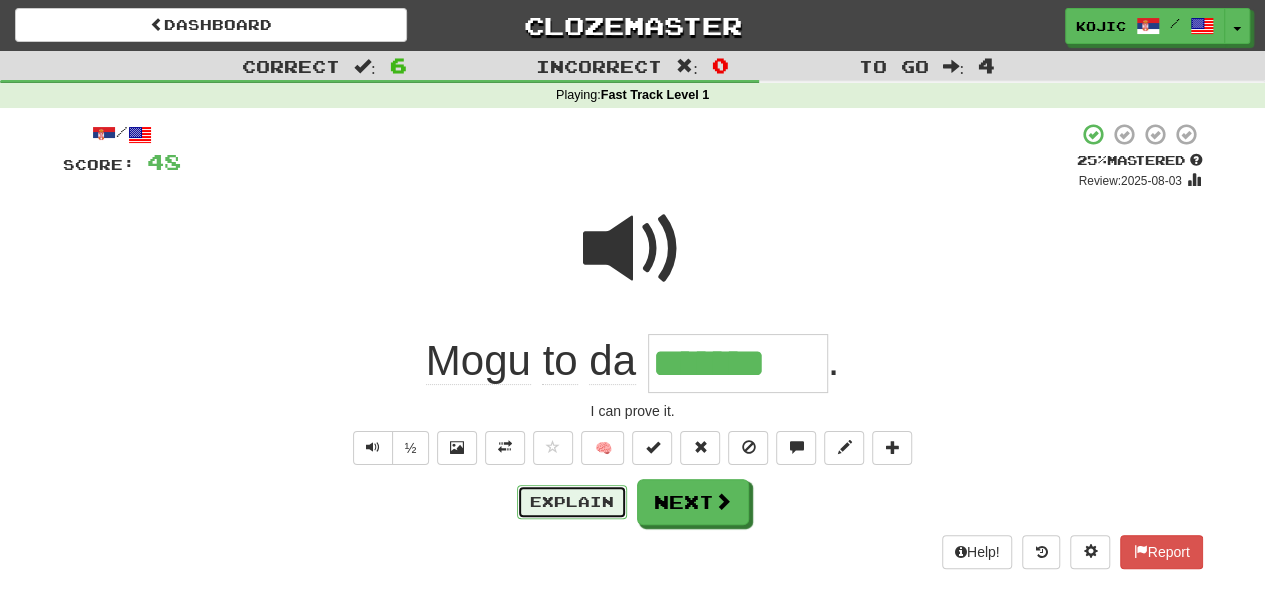 click on "Explain" at bounding box center [572, 502] 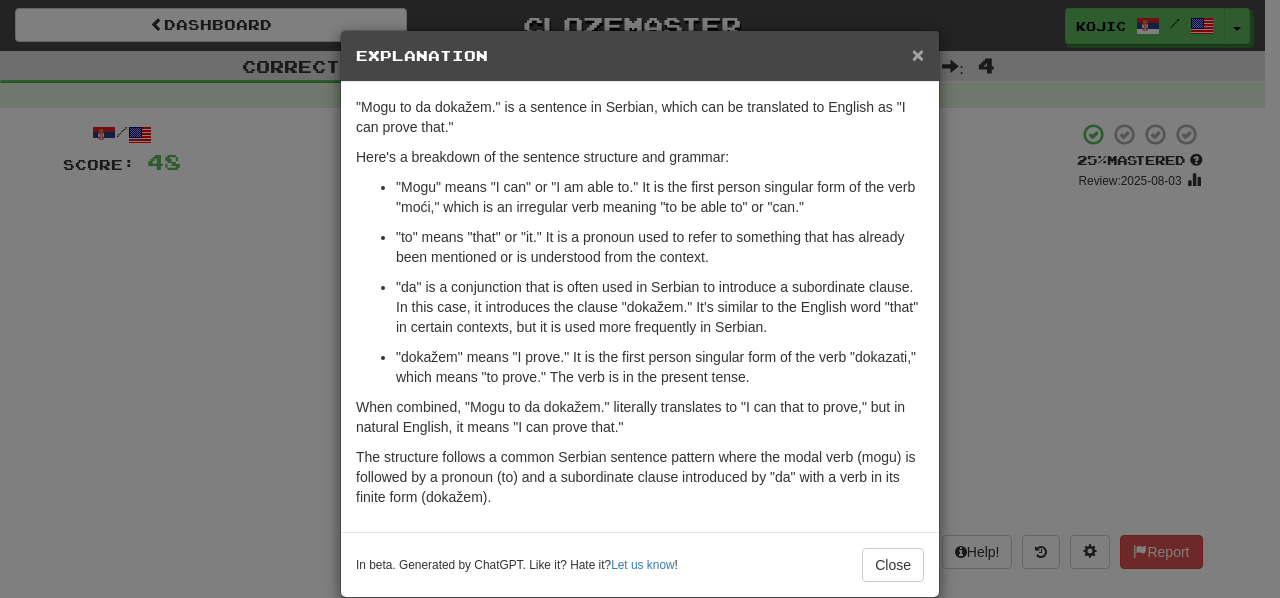 click on "×" at bounding box center (918, 54) 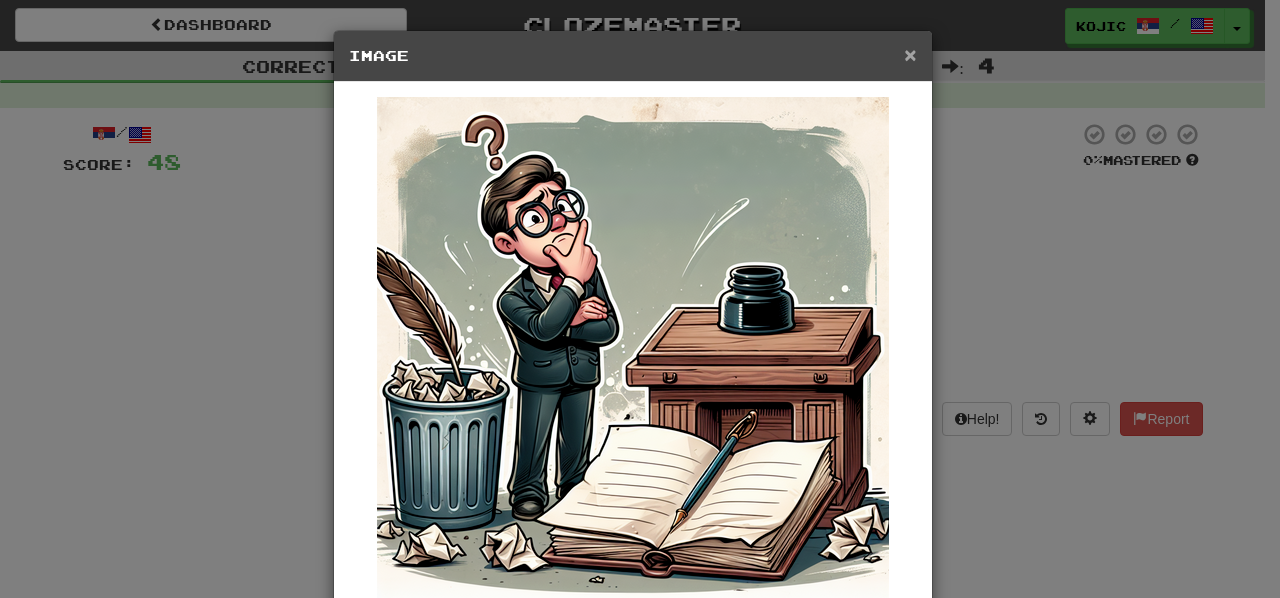 click on "×" at bounding box center (910, 54) 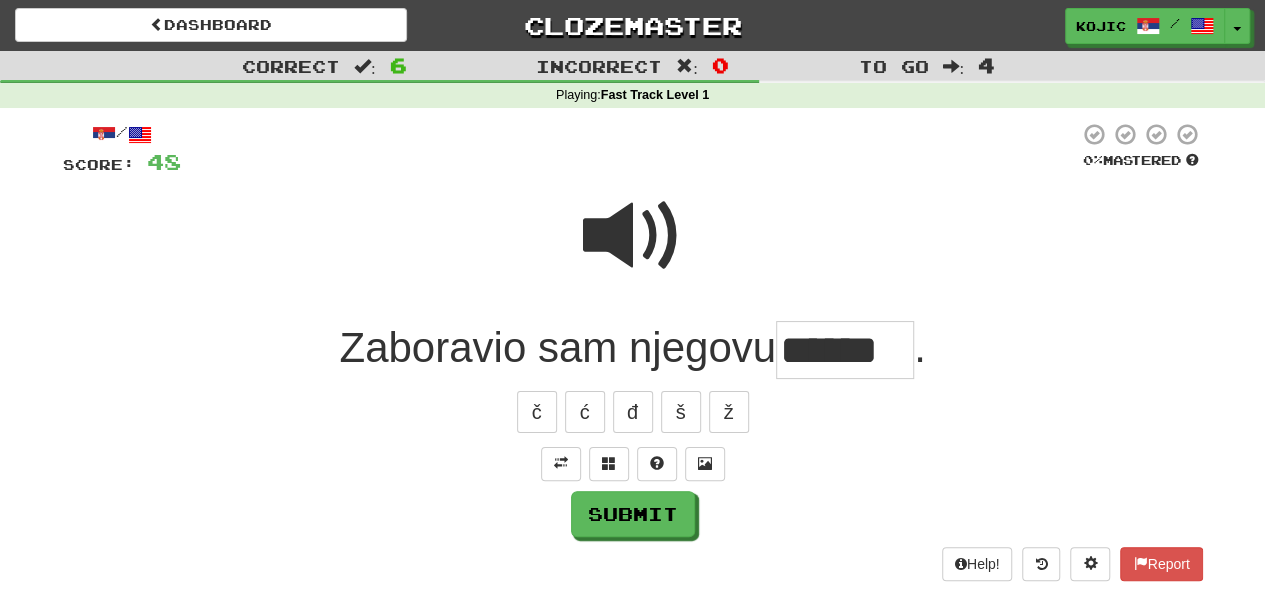 type on "******" 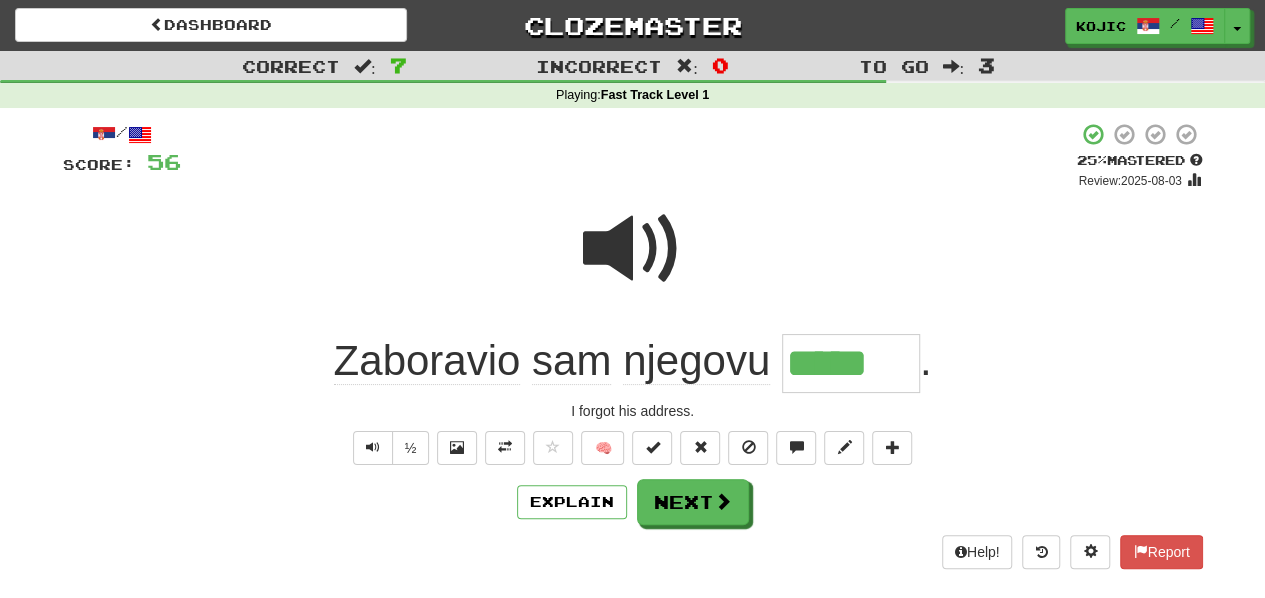 type on "******" 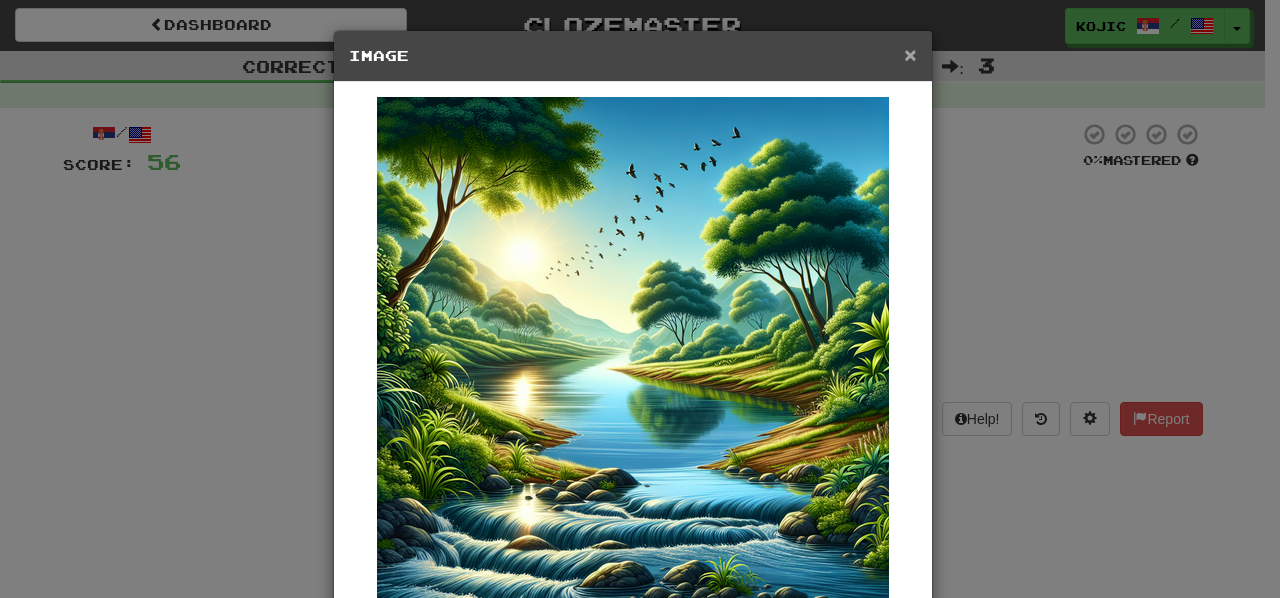 click on "×" at bounding box center (910, 54) 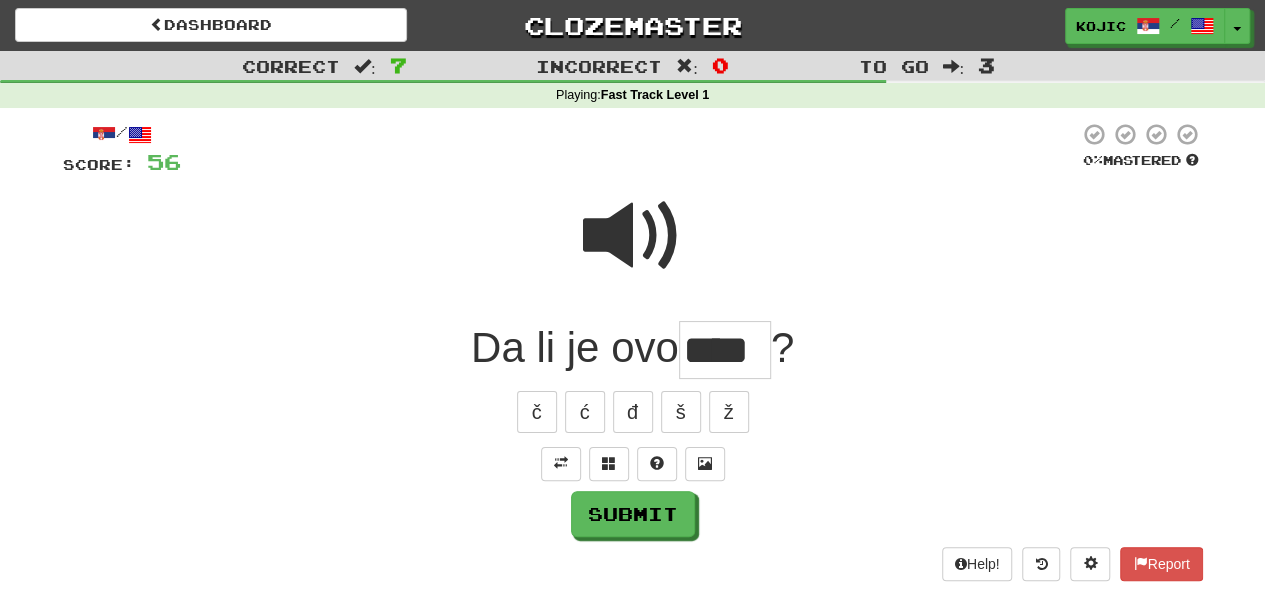 type on "****" 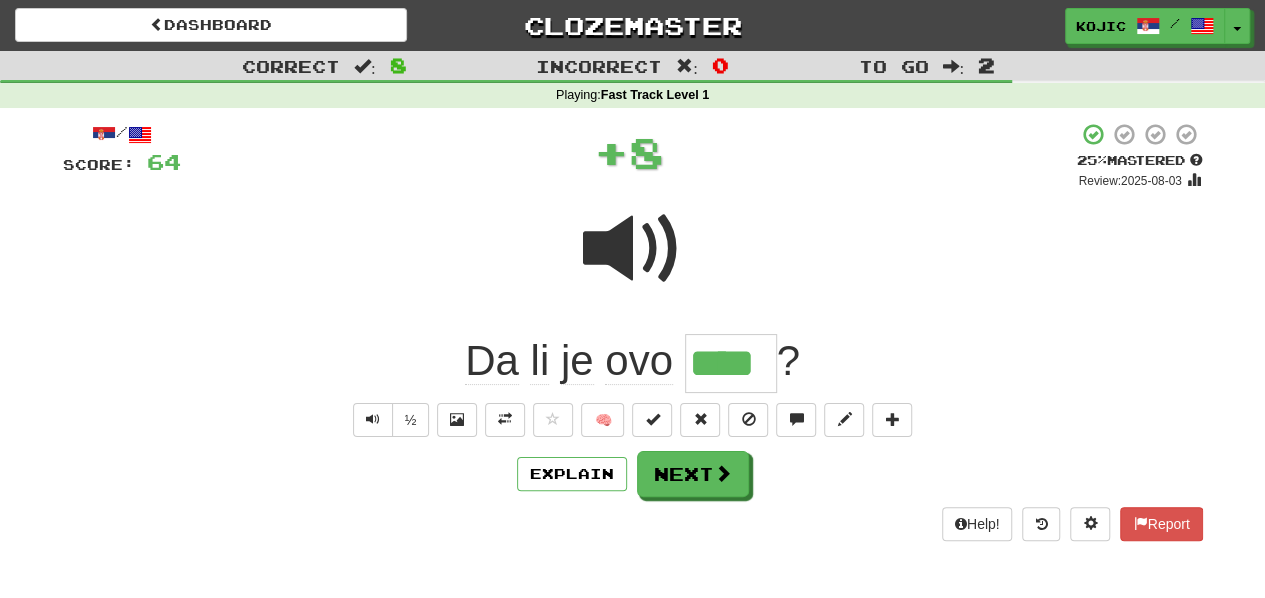 type 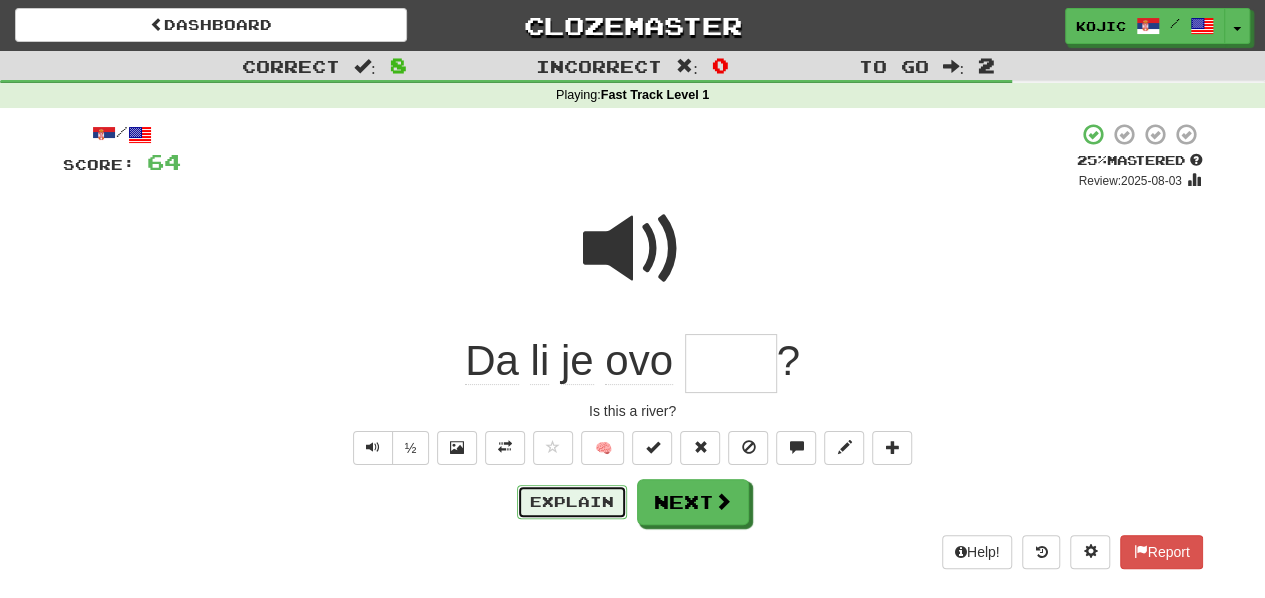 click on "Explain" at bounding box center (572, 502) 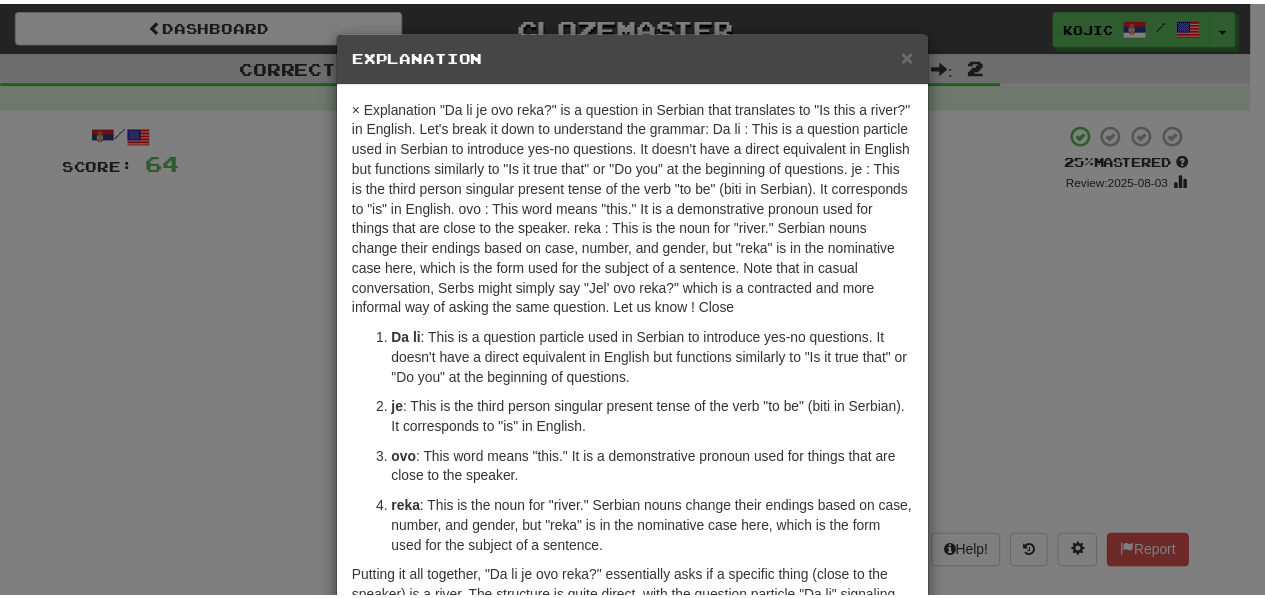 scroll, scrollTop: 15, scrollLeft: 0, axis: vertical 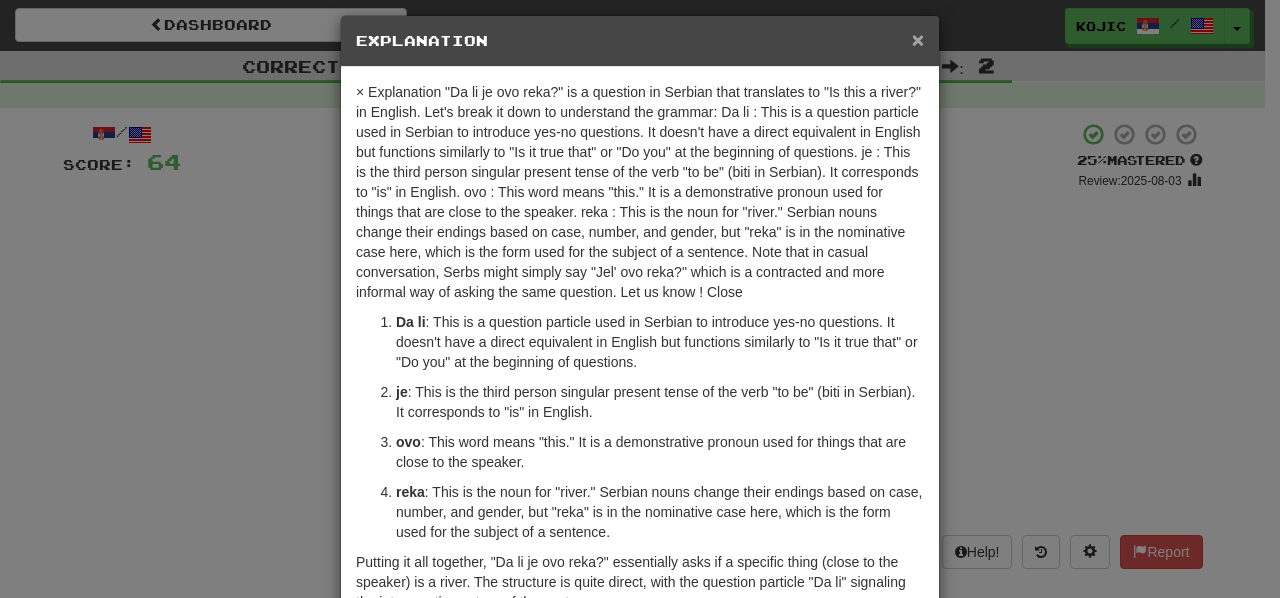 click on "×" at bounding box center [918, 39] 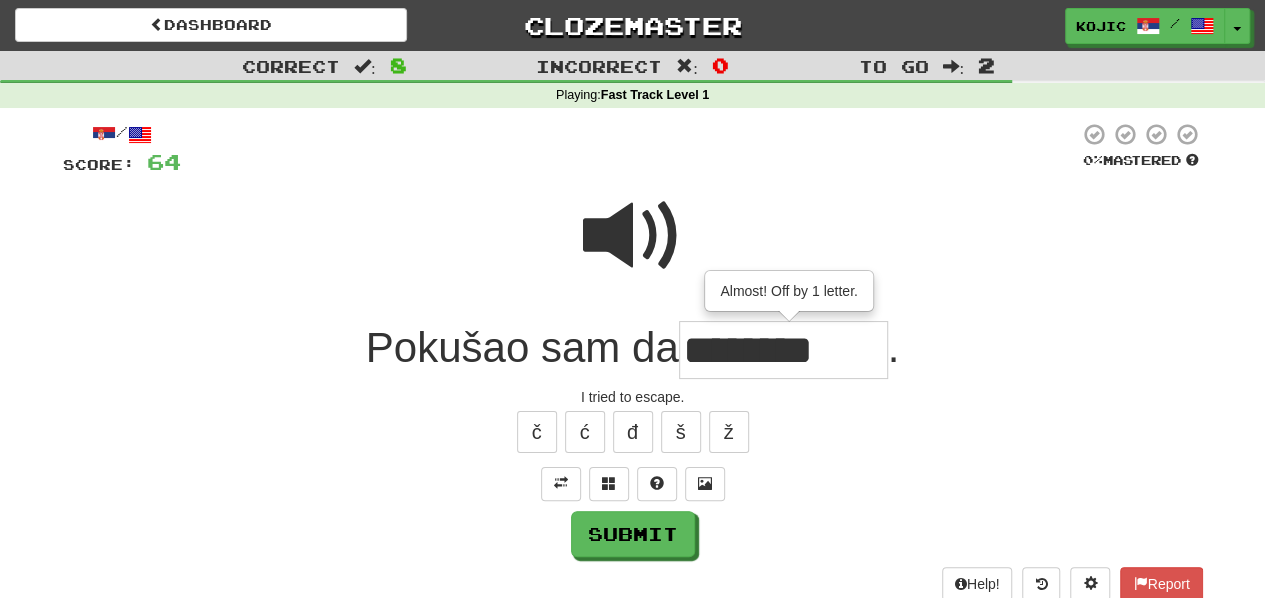 click at bounding box center [633, 236] 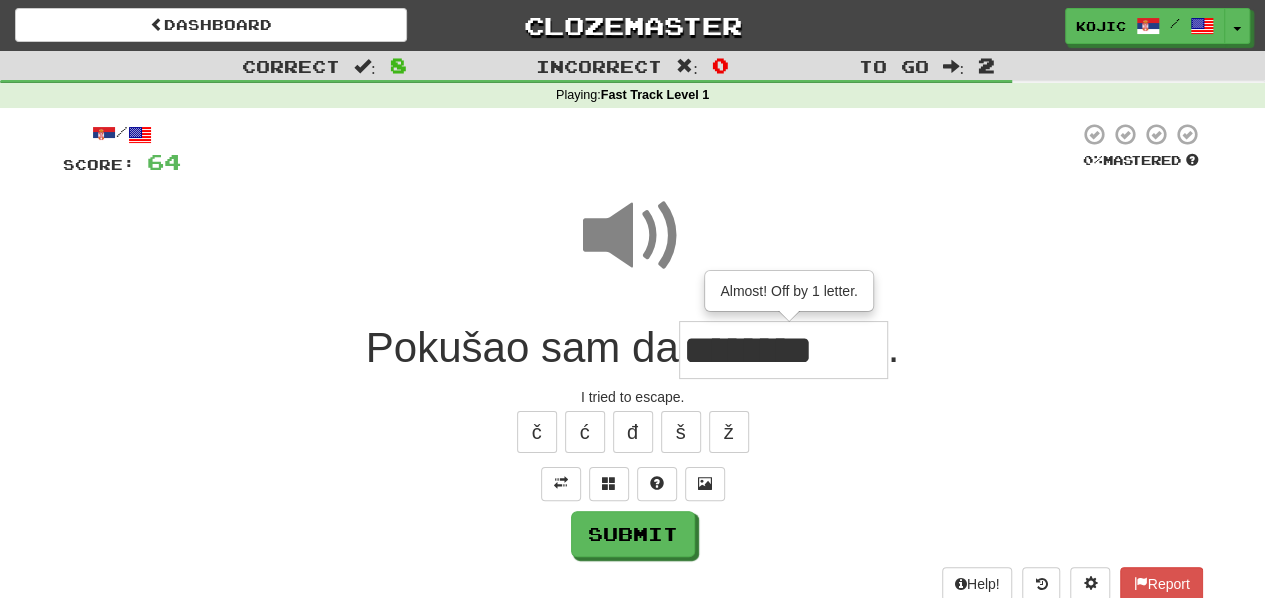 click on "********" at bounding box center [783, 350] 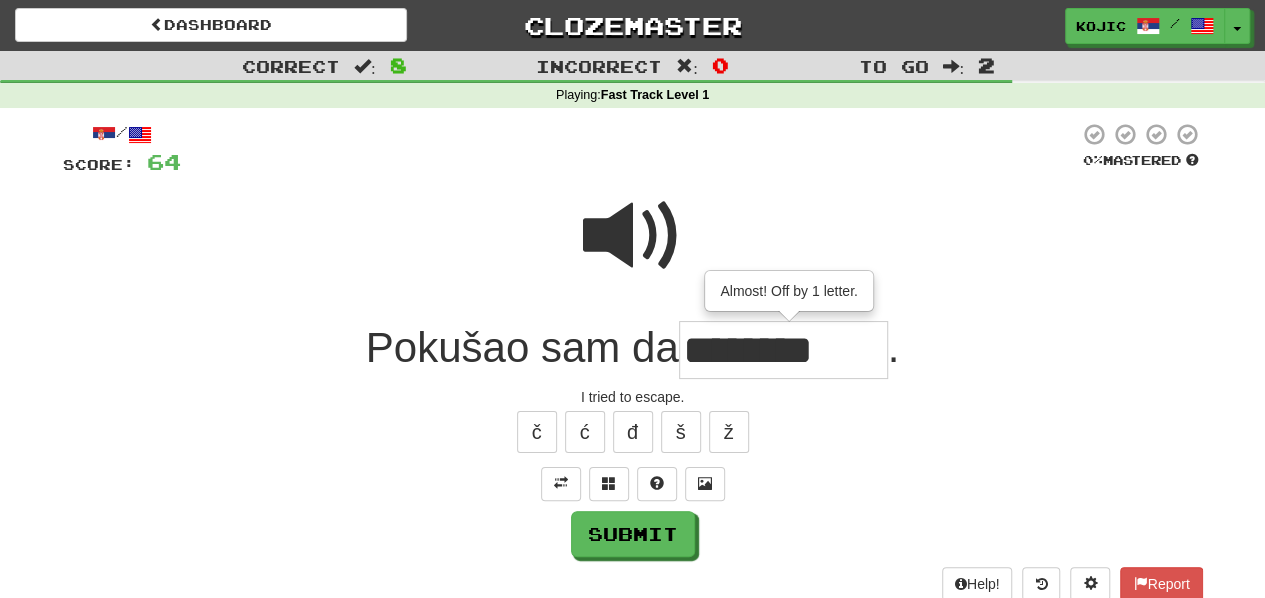 click on "********" at bounding box center [783, 350] 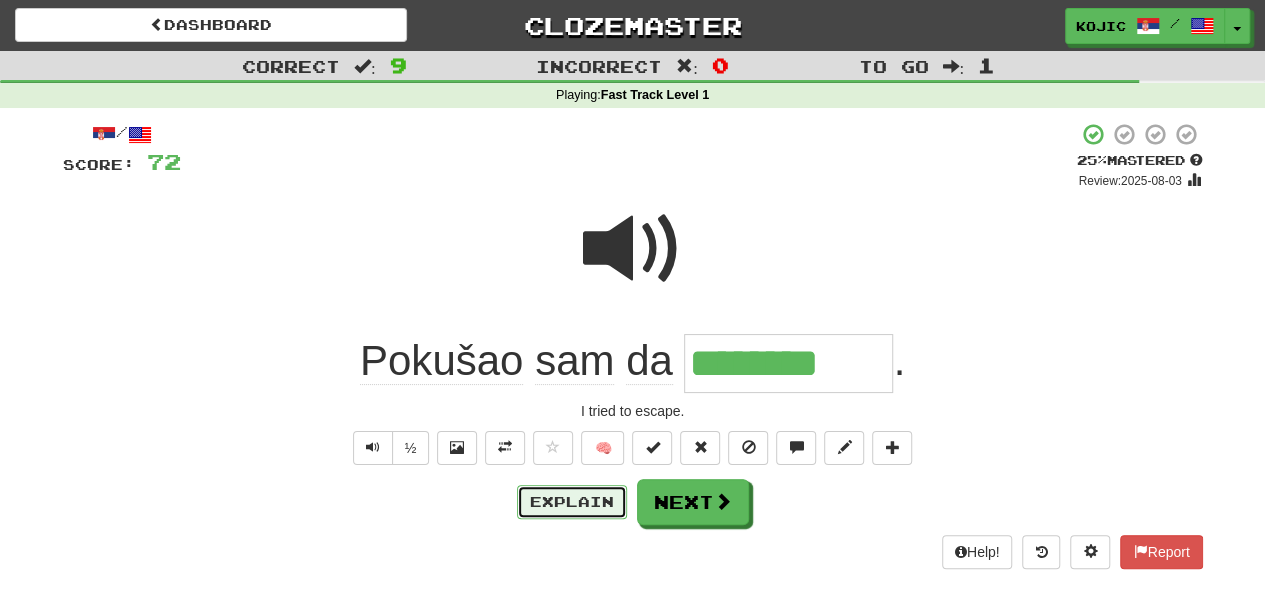 click on "Explain" at bounding box center [572, 502] 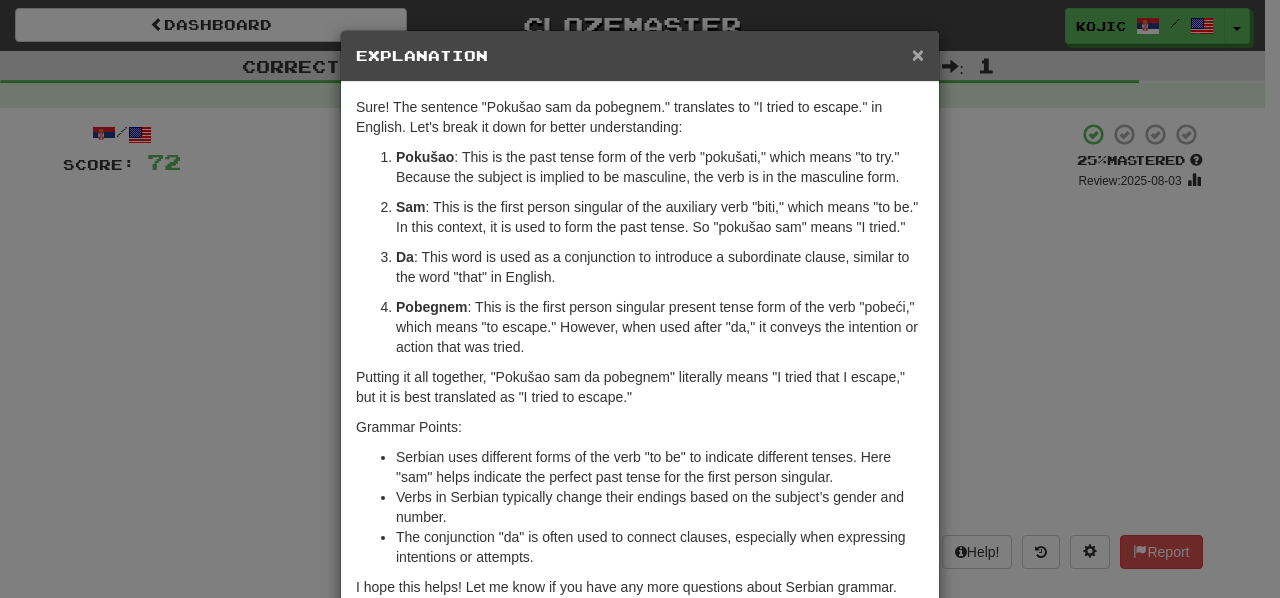 click on "×" at bounding box center (918, 54) 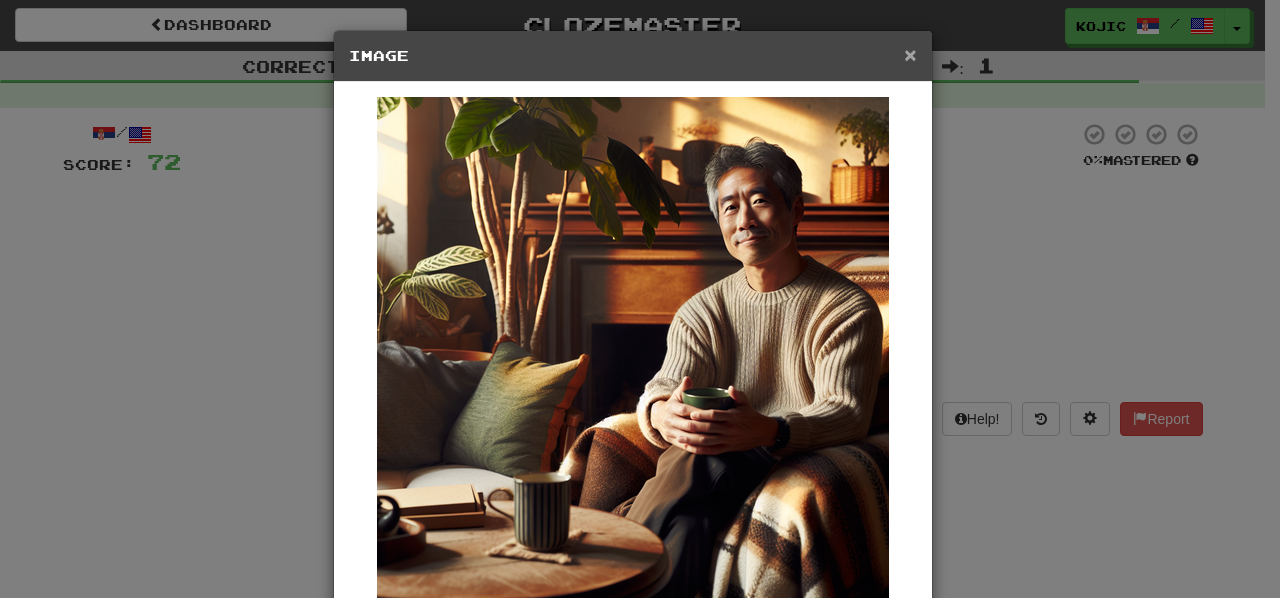 click on "×" at bounding box center [910, 54] 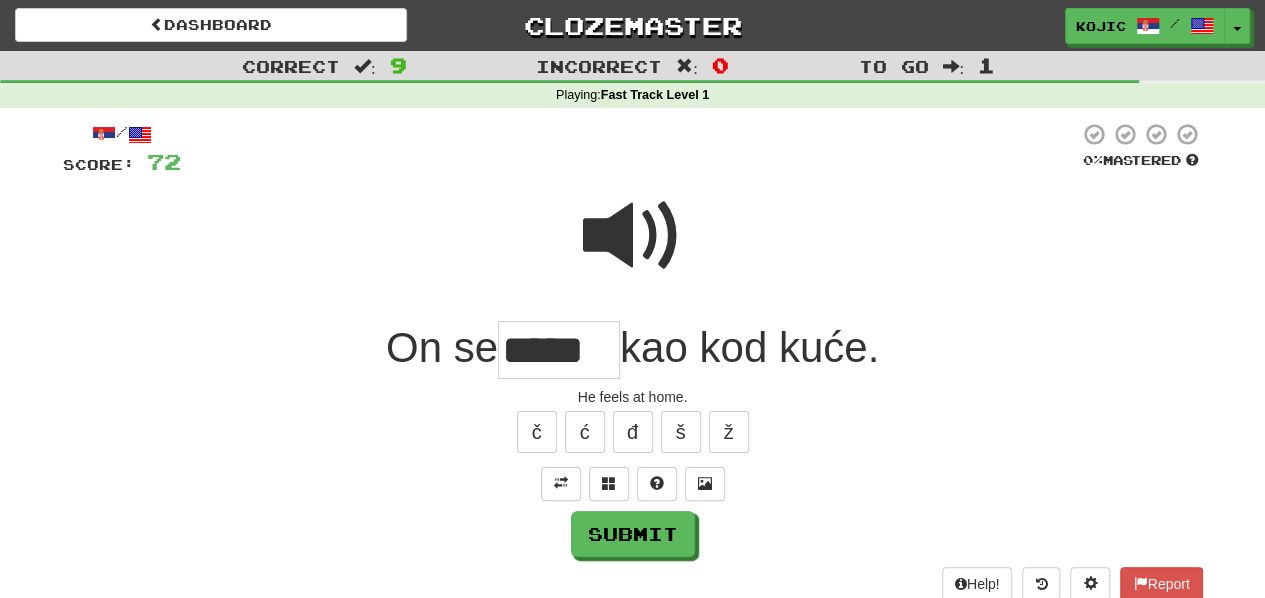 scroll, scrollTop: 0, scrollLeft: 0, axis: both 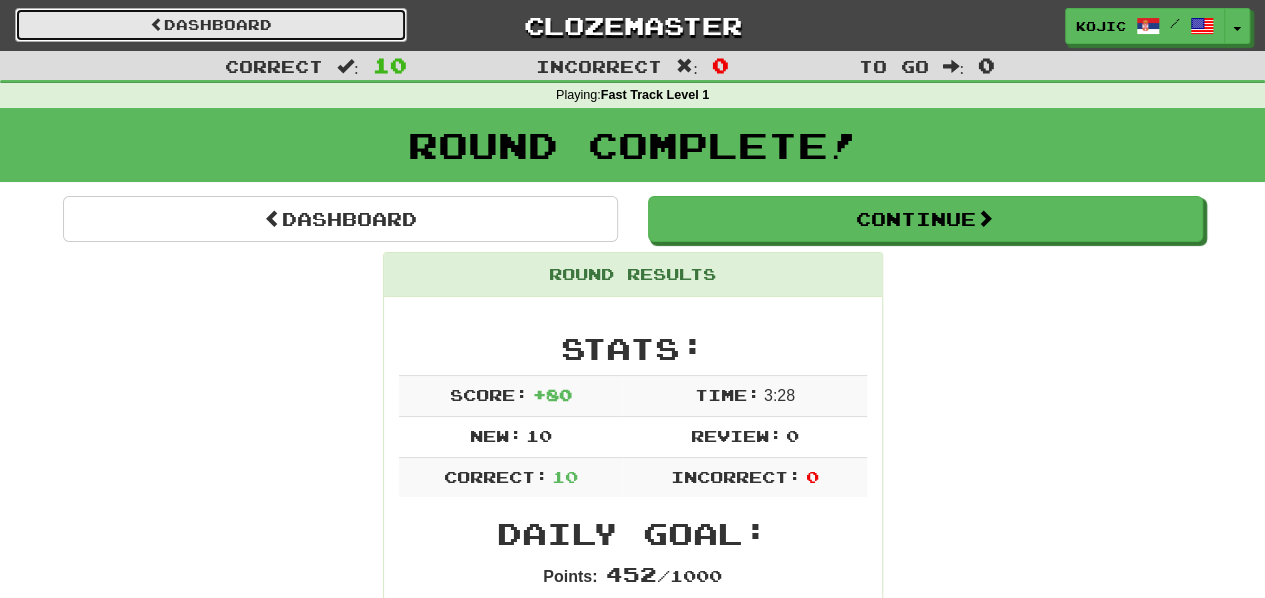click on "Dashboard" at bounding box center (211, 25) 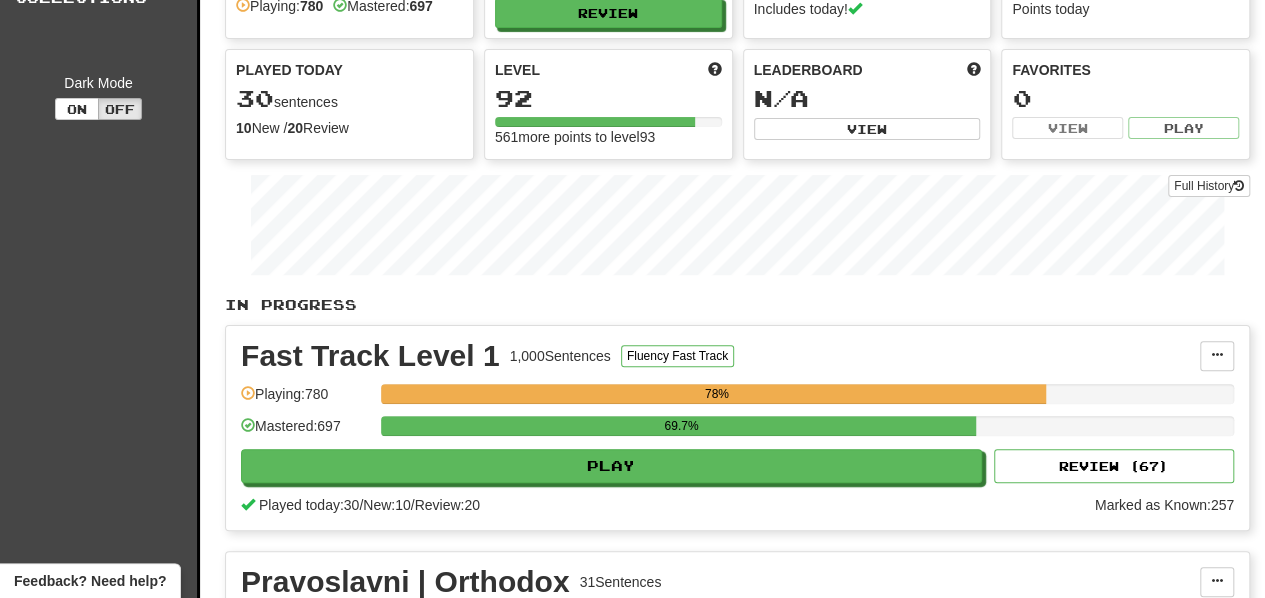 scroll, scrollTop: 0, scrollLeft: 0, axis: both 